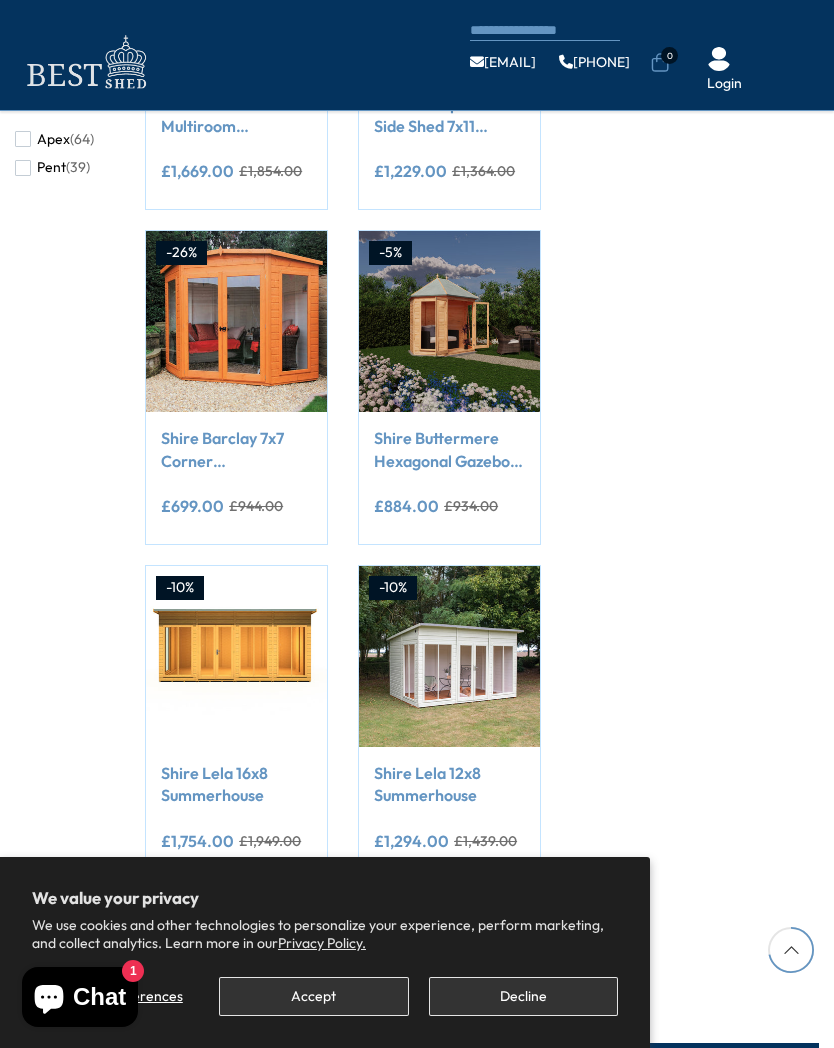 scroll, scrollTop: 1479, scrollLeft: 0, axis: vertical 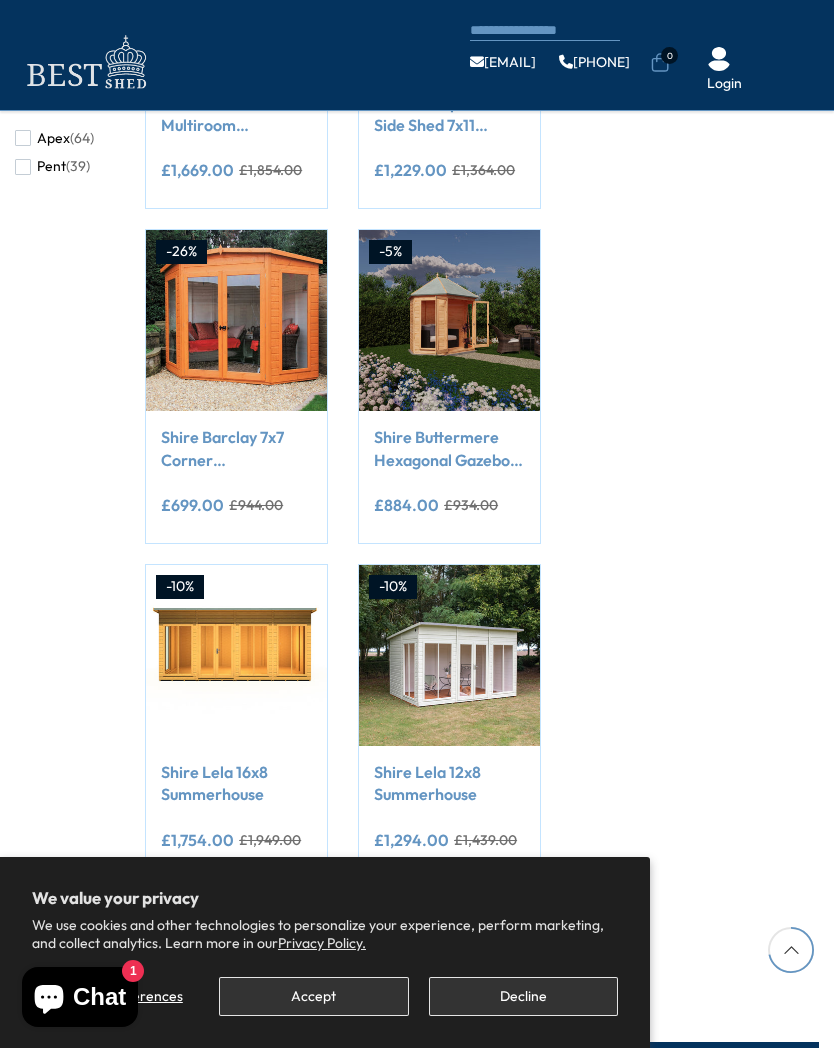 click on "Add to Cart" at bounding box center [236, 371] 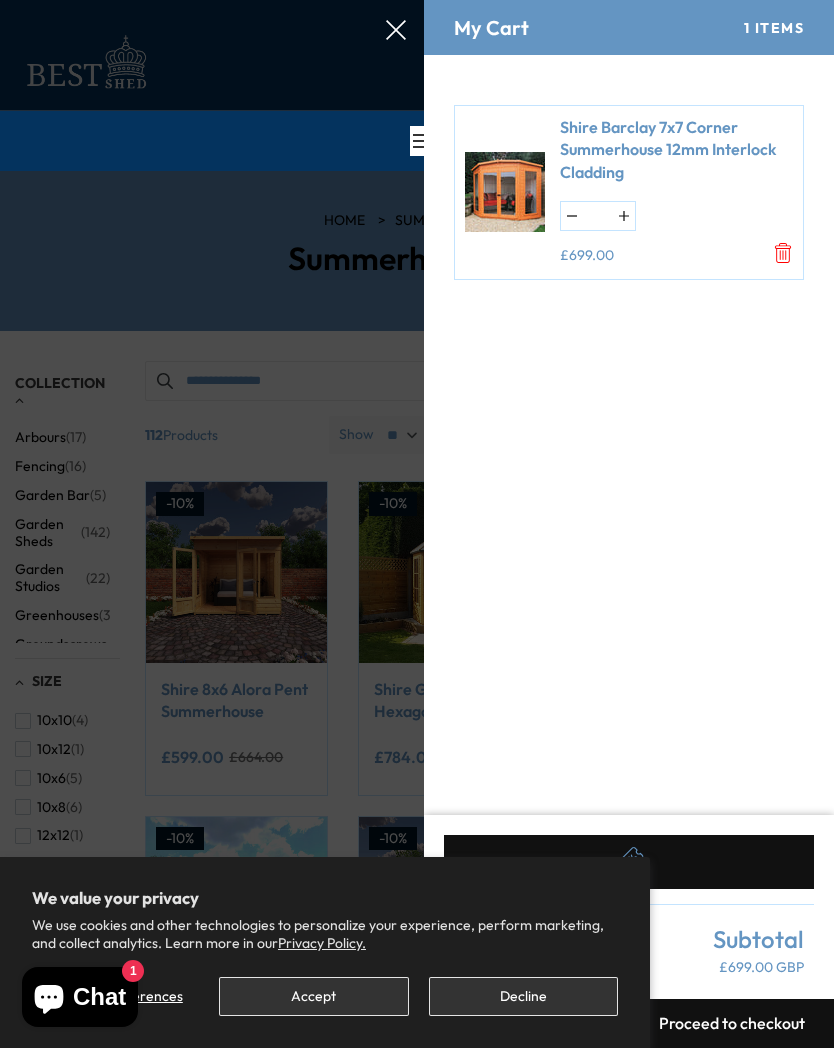 click at bounding box center [417, 0] 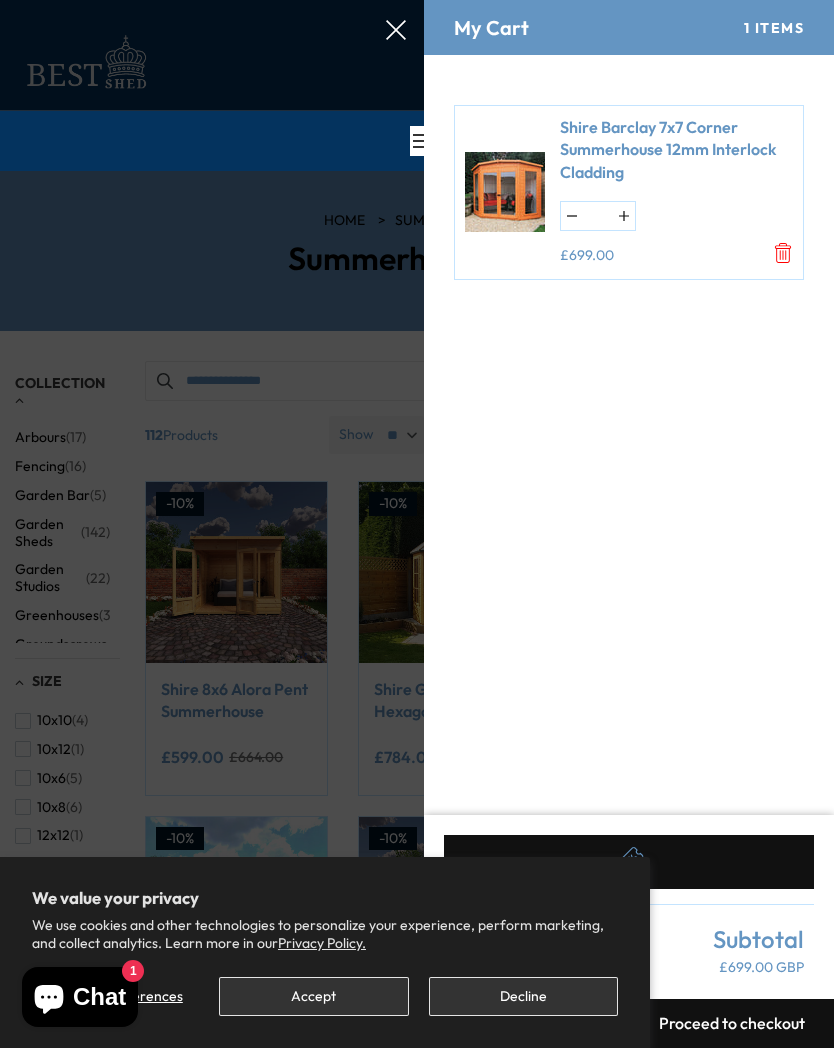 click on "Shire Barclay 7x7 Corner Summerhouse 12mm Interlock Cladding
*
£699.00" at bounding box center (669, 192) 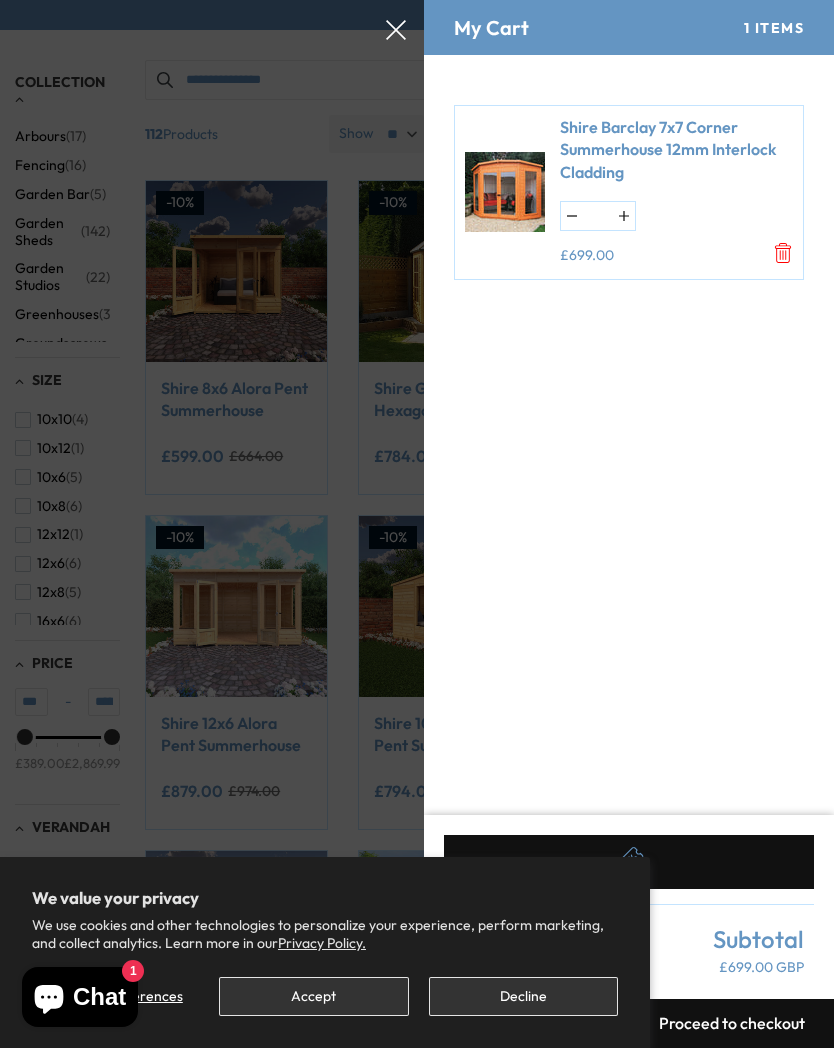 scroll, scrollTop: 303, scrollLeft: 0, axis: vertical 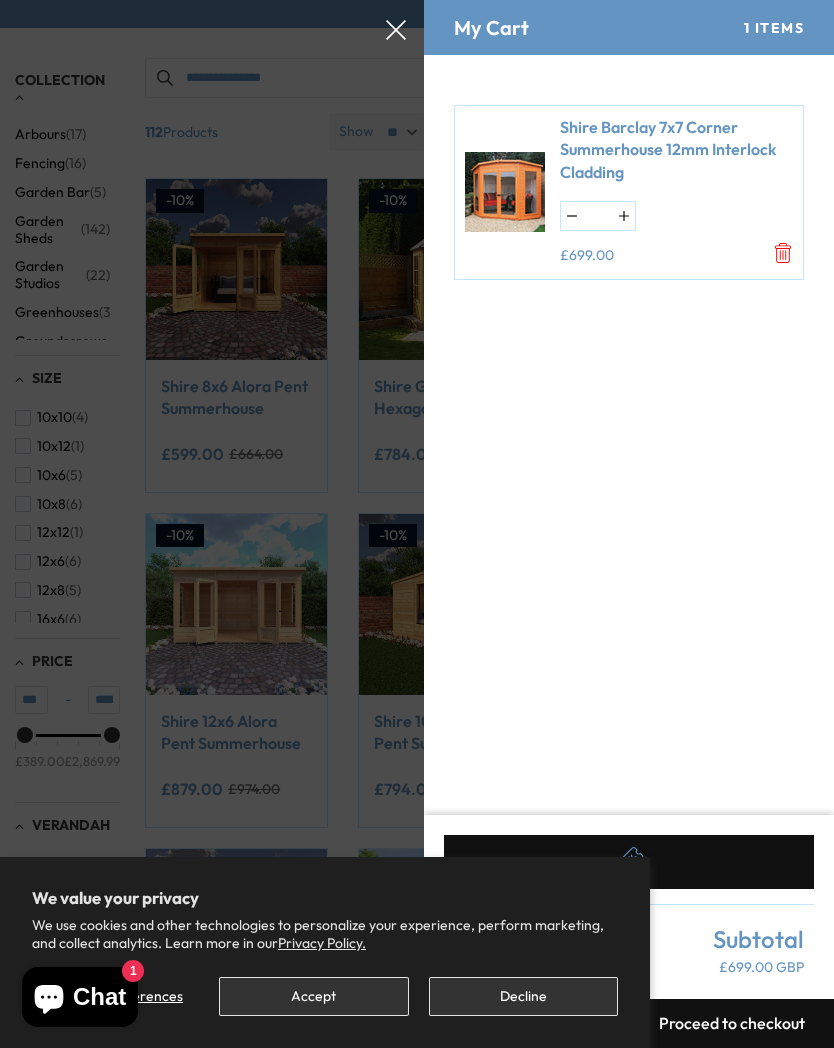 click on "Shire Barclay 7x7 Corner Summerhouse 12mm Interlock Cladding
*
£699.00" at bounding box center [629, 435] 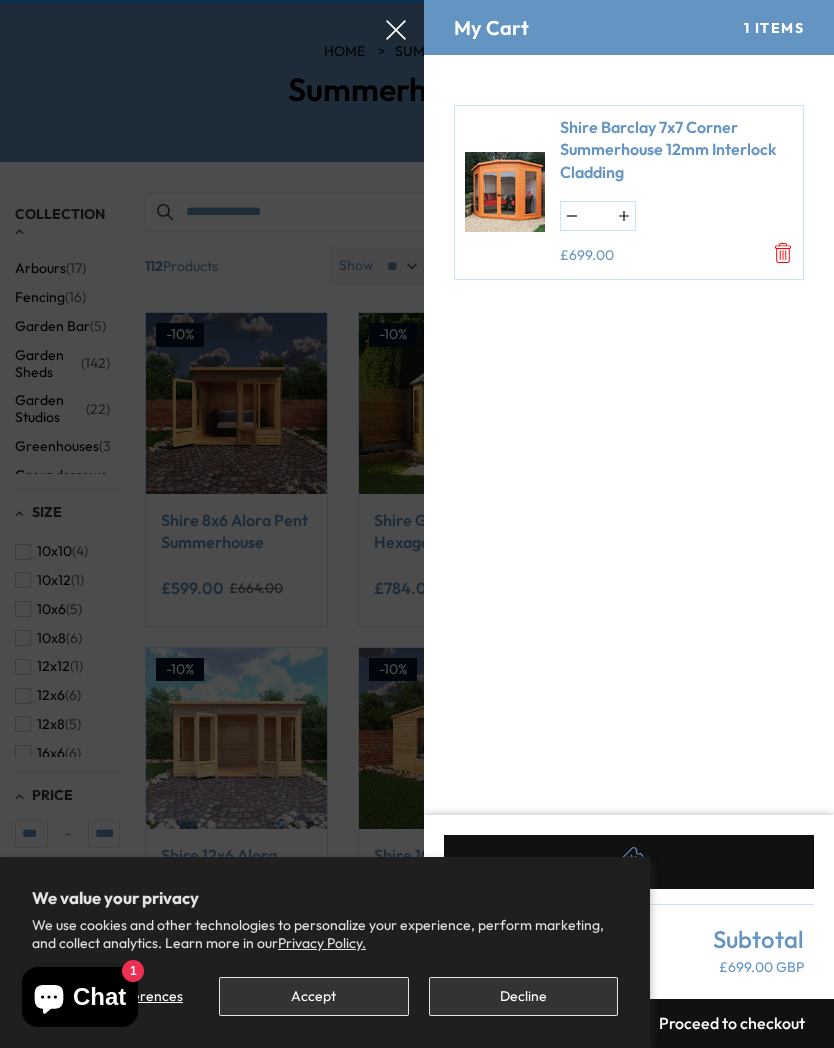 scroll, scrollTop: 171, scrollLeft: 0, axis: vertical 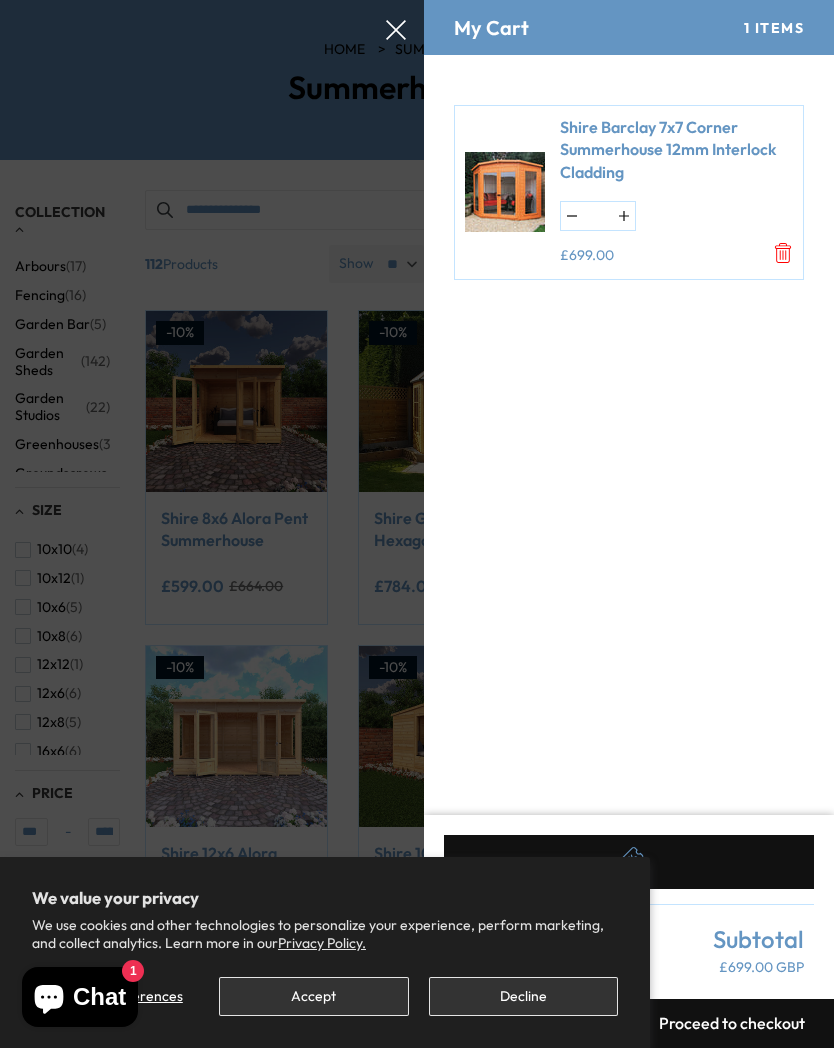 click 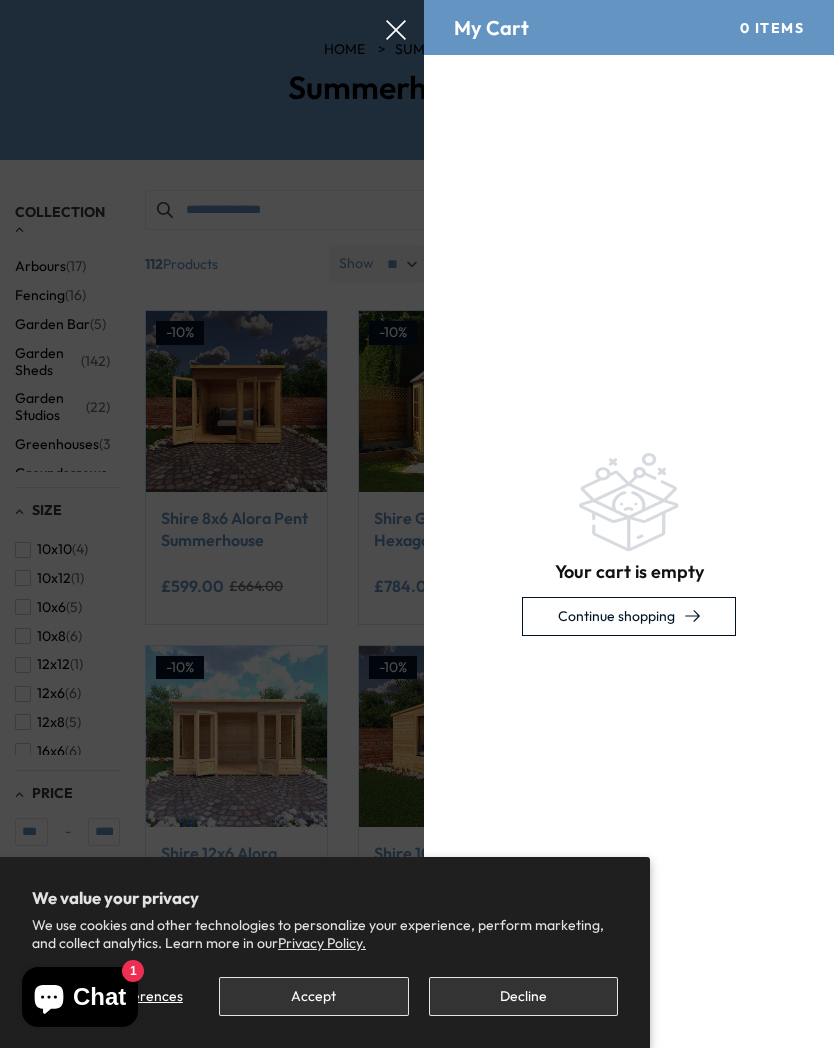 click at bounding box center [417, -171] 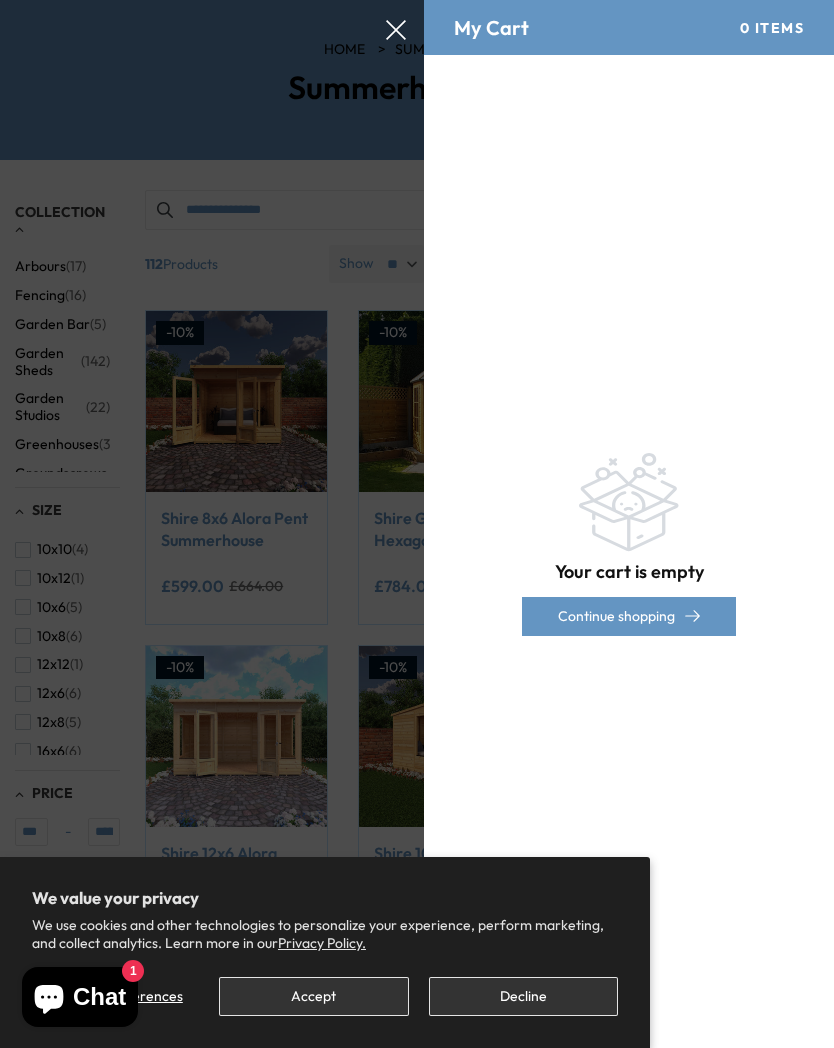 click on "Continue shopping" at bounding box center [629, 616] 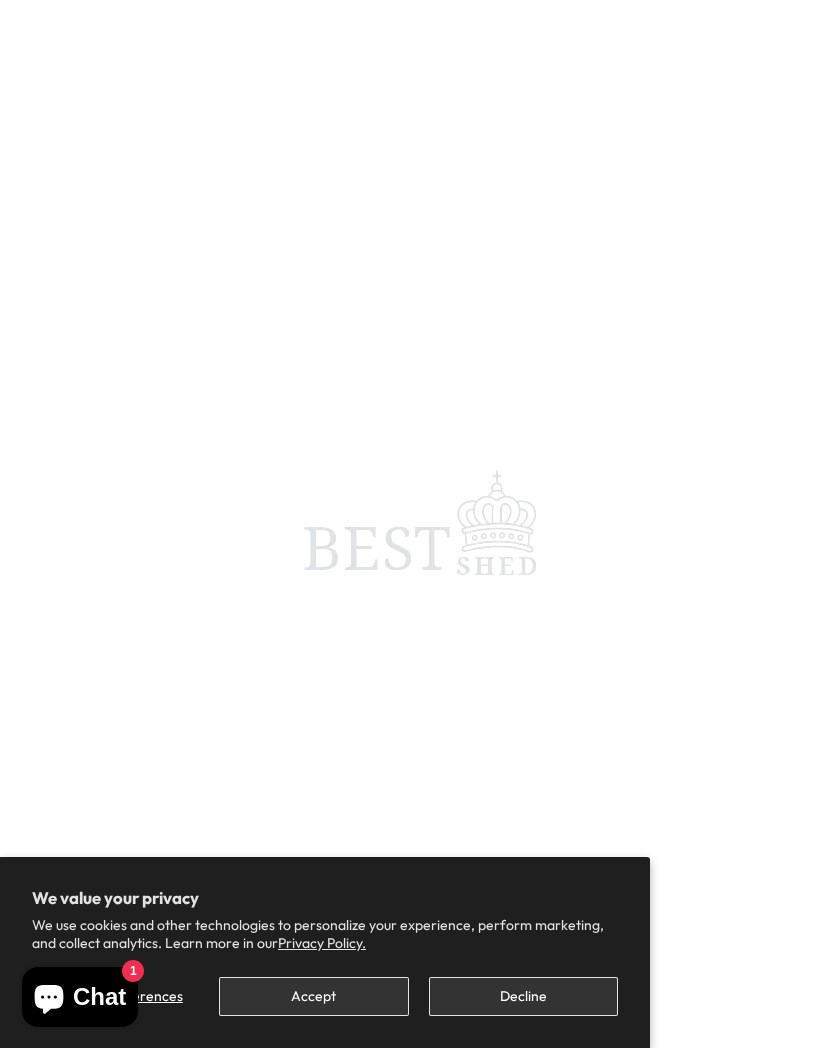 scroll, scrollTop: 0, scrollLeft: 0, axis: both 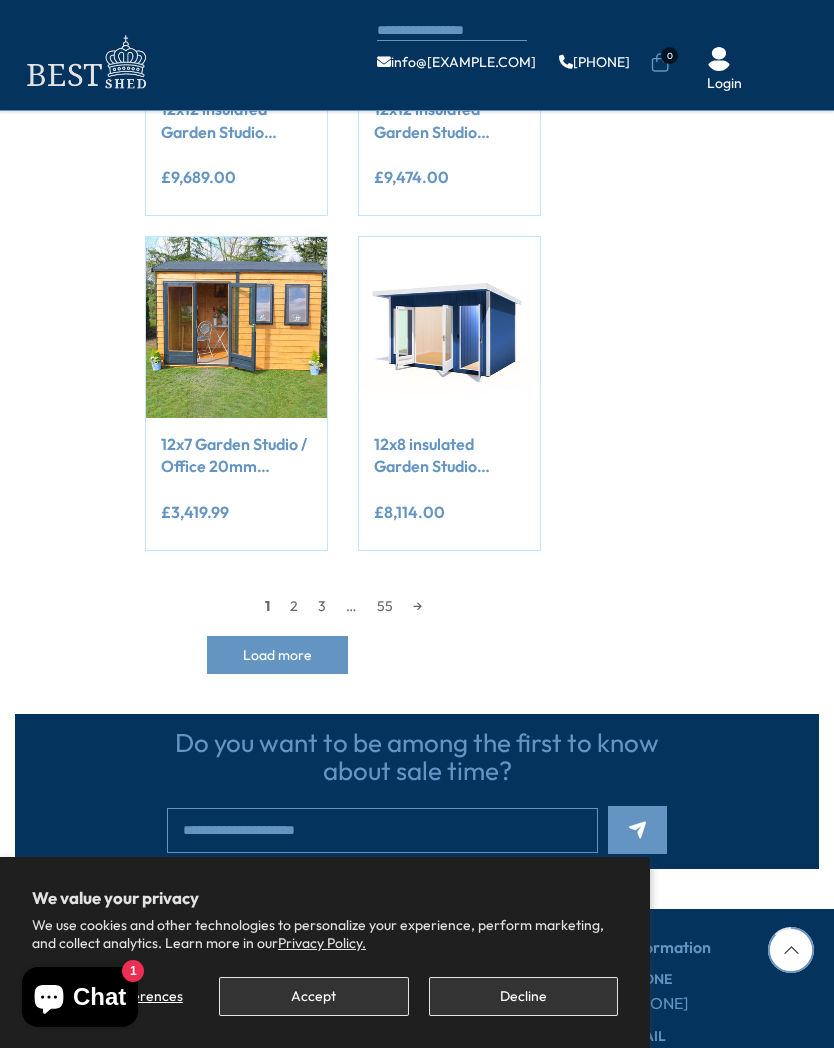 click on "3" at bounding box center (322, 606) 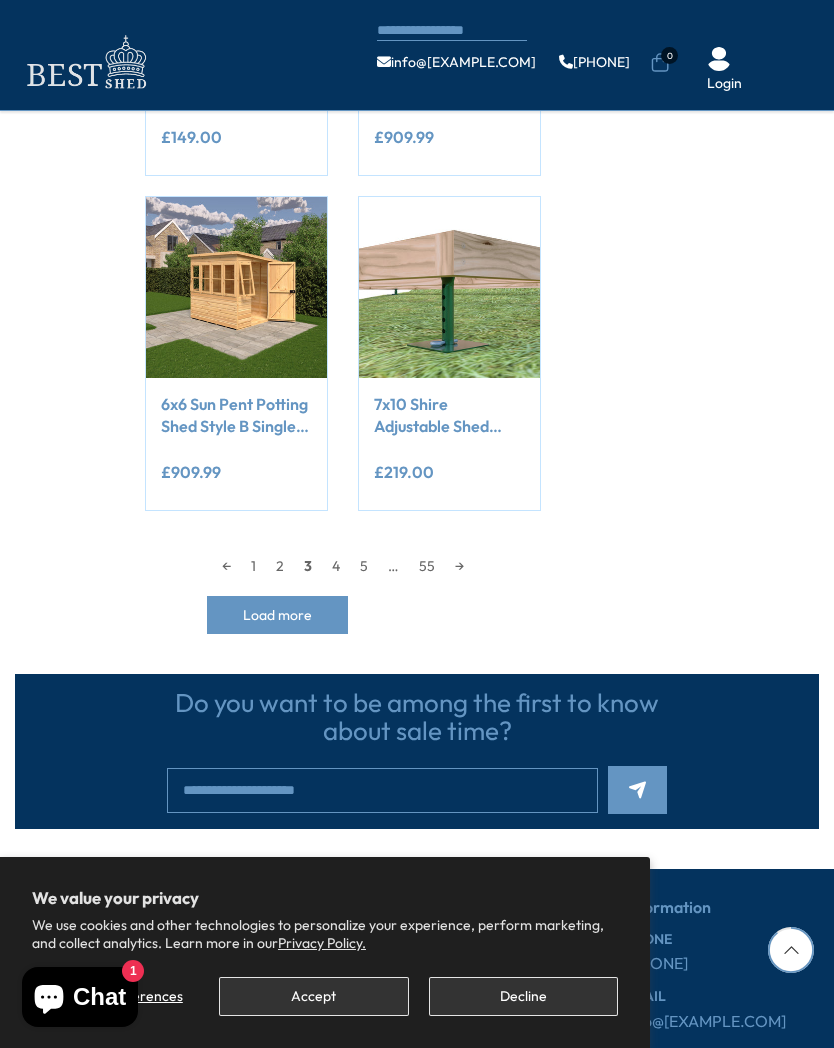 scroll, scrollTop: 1866, scrollLeft: 0, axis: vertical 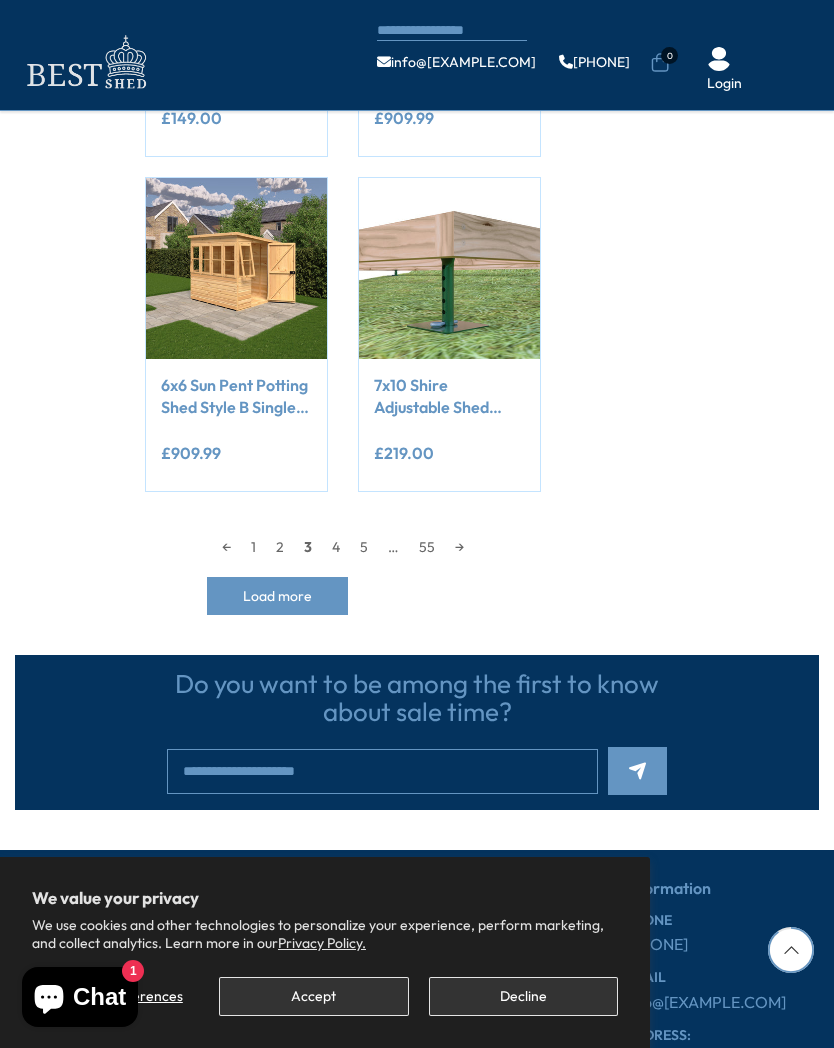 click on "4" at bounding box center [336, 547] 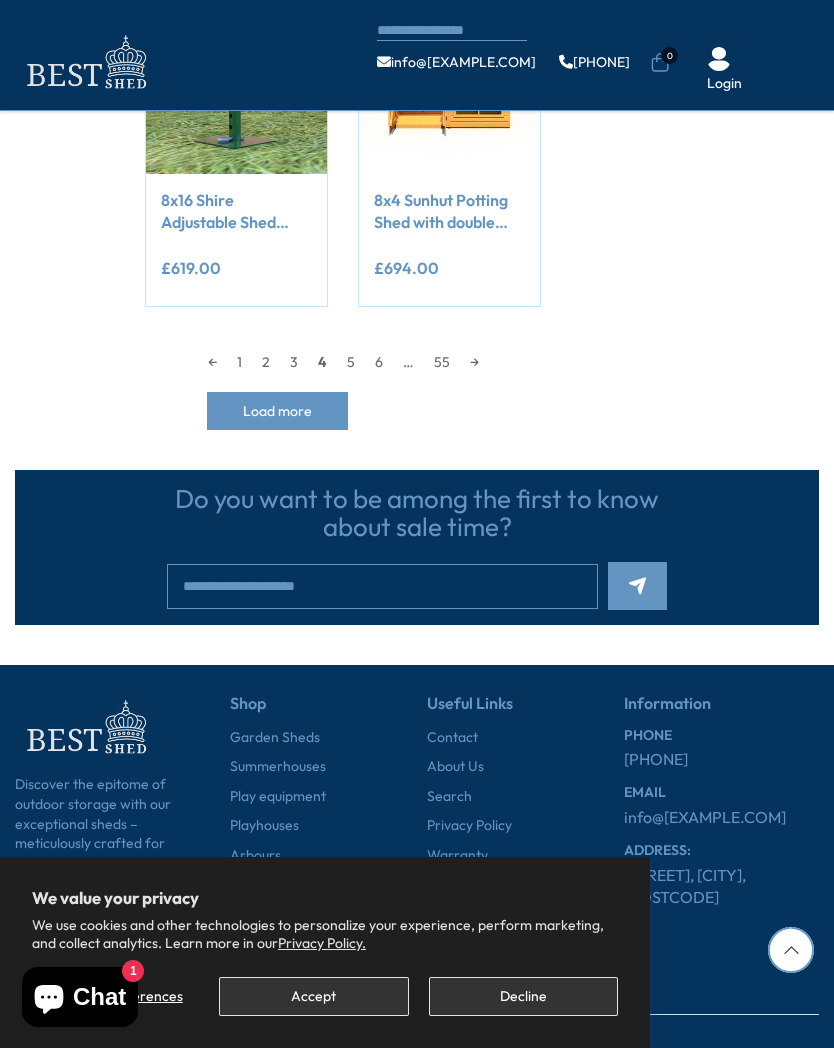 scroll, scrollTop: 2052, scrollLeft: 0, axis: vertical 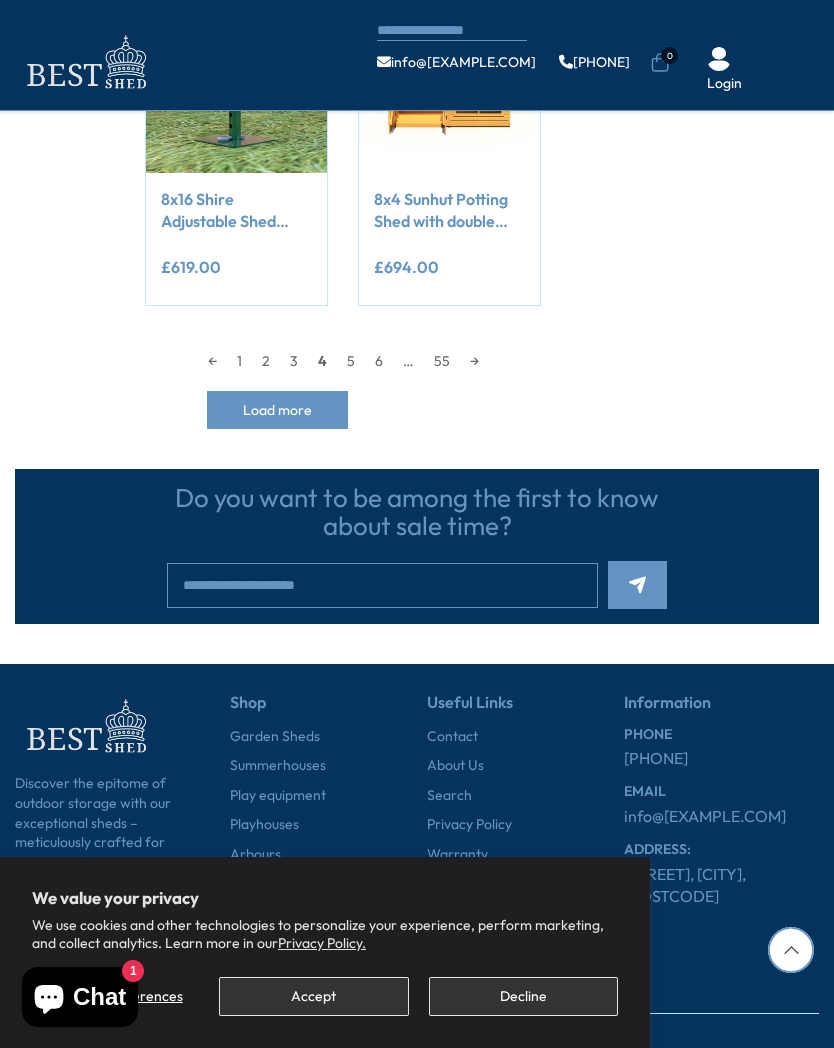 click on "5" at bounding box center (351, 361) 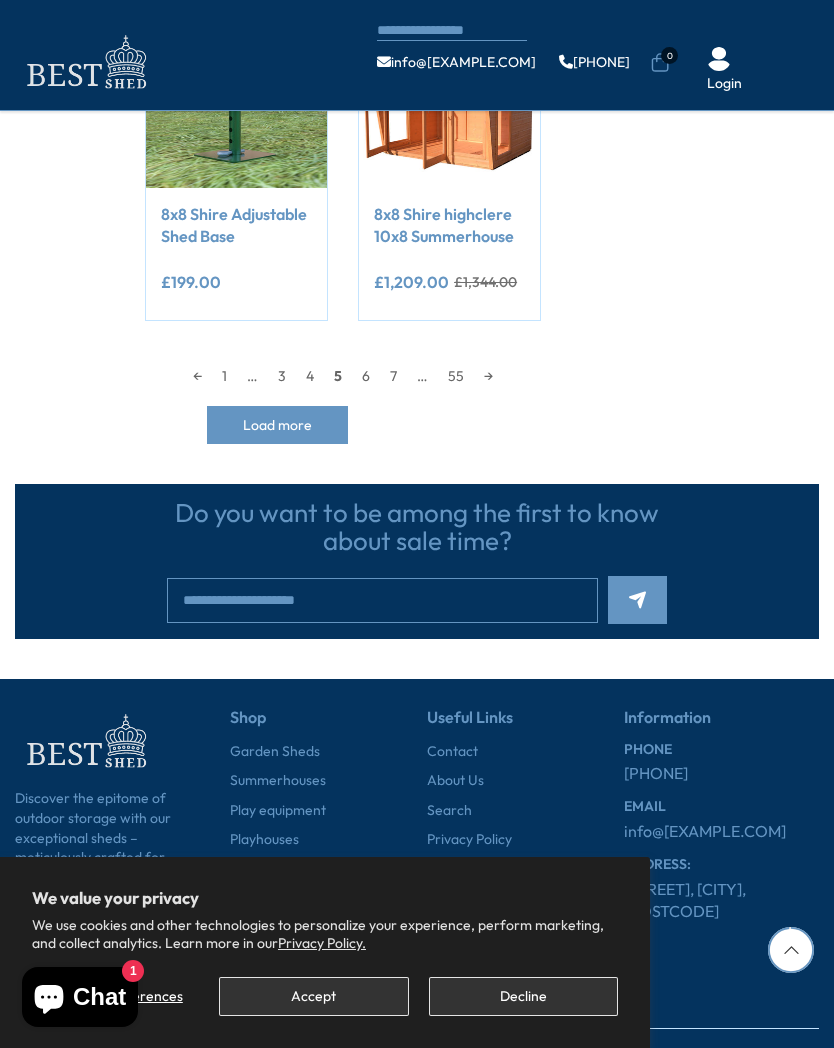scroll, scrollTop: 2055, scrollLeft: 0, axis: vertical 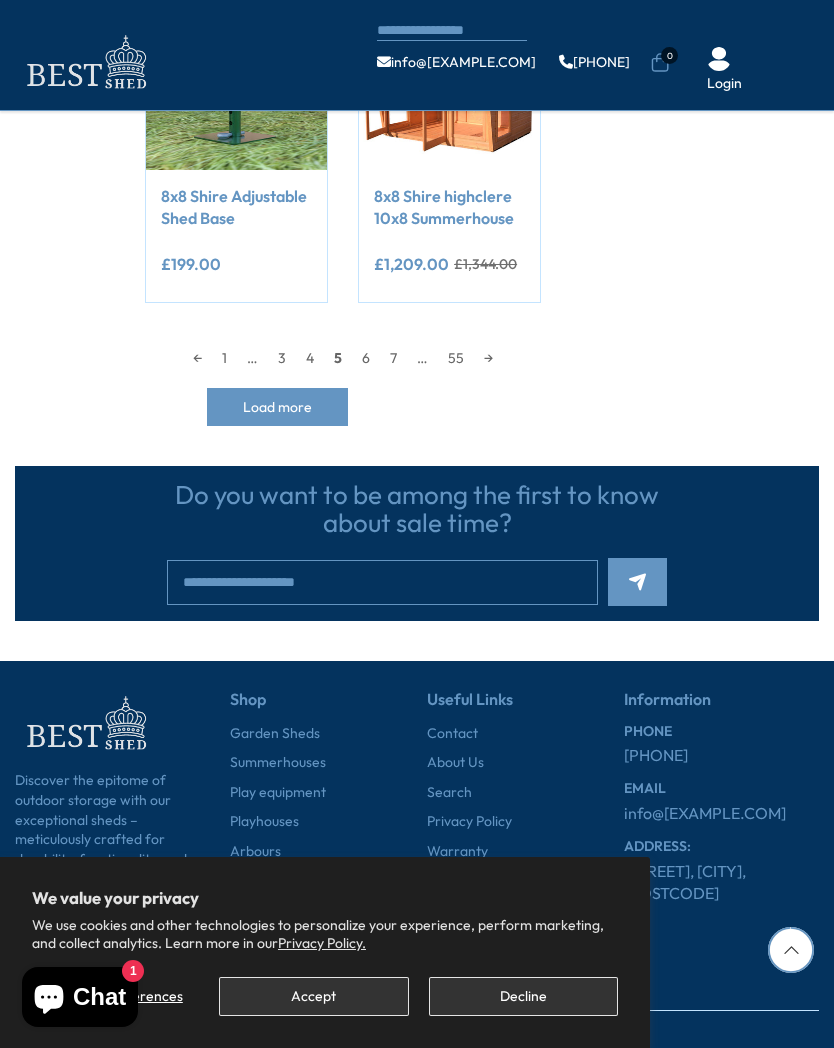 click 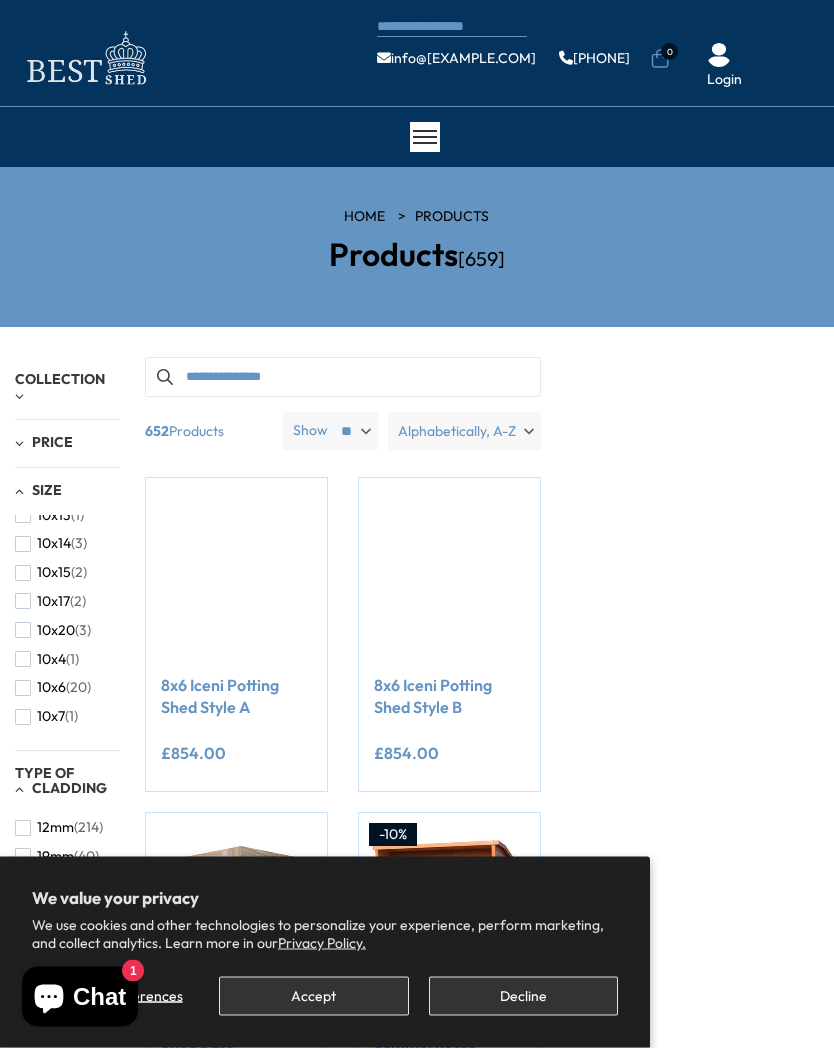 scroll, scrollTop: 0, scrollLeft: 0, axis: both 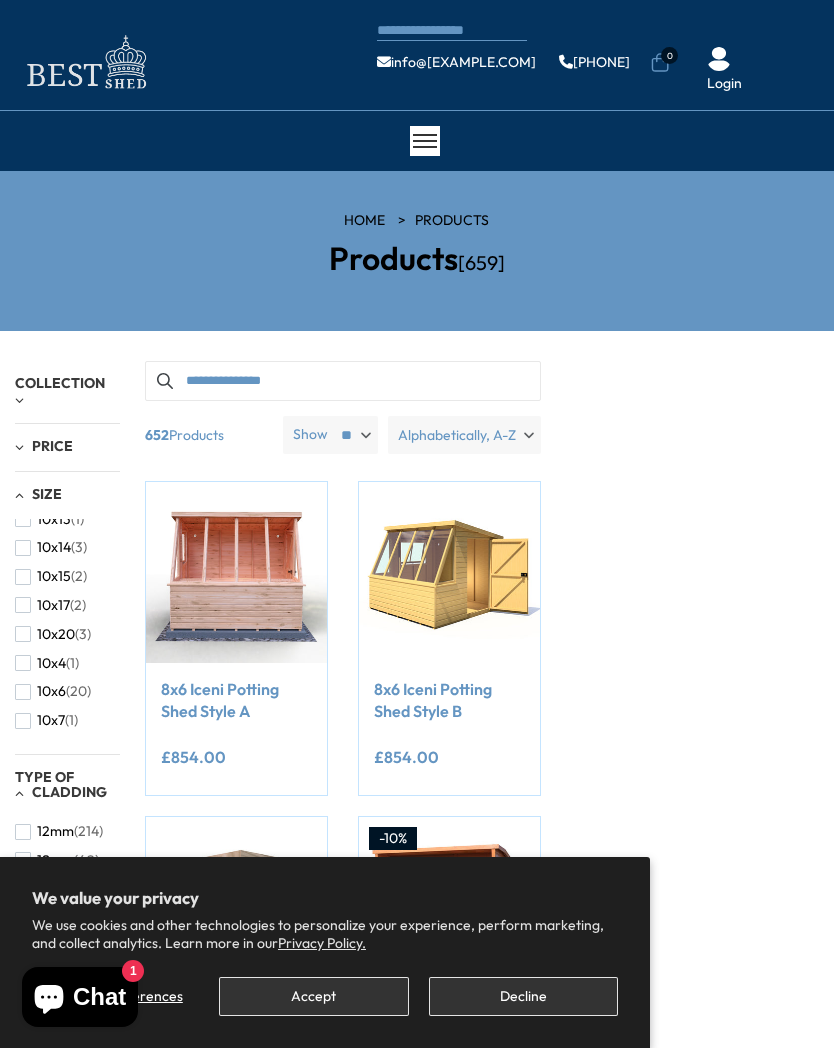 click on "HOME
Products
Products  [659]" at bounding box center (417, 251) 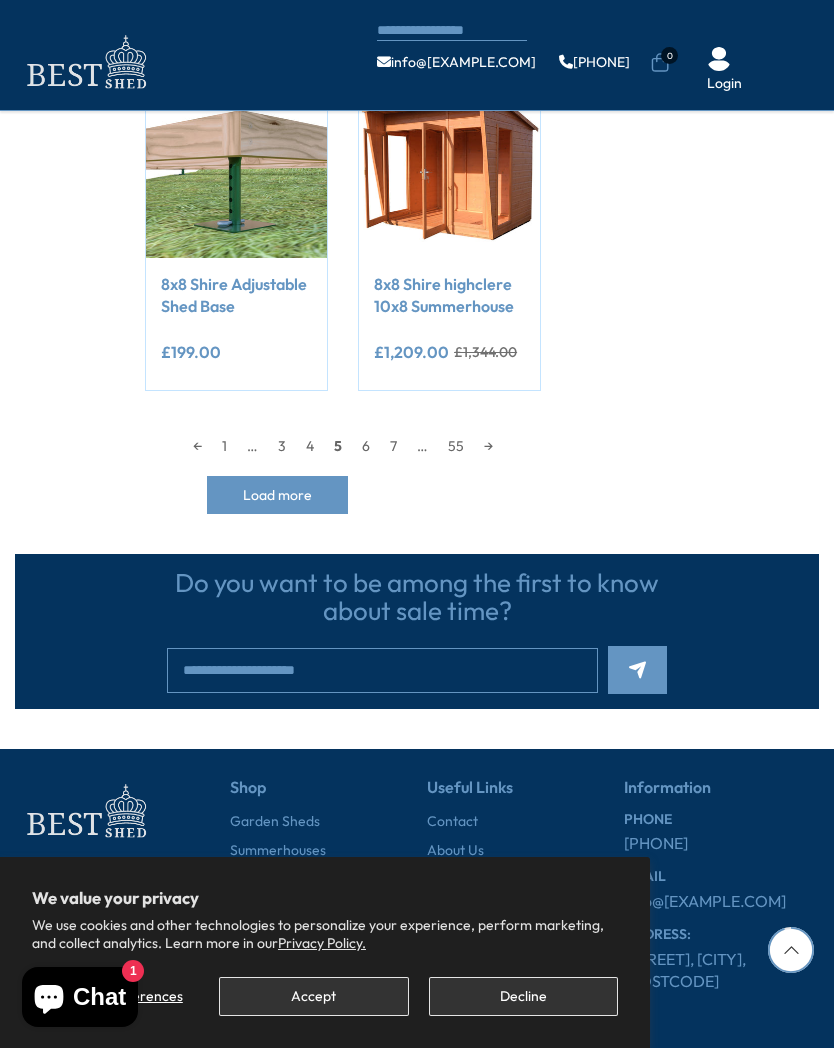 scroll, scrollTop: 1968, scrollLeft: 0, axis: vertical 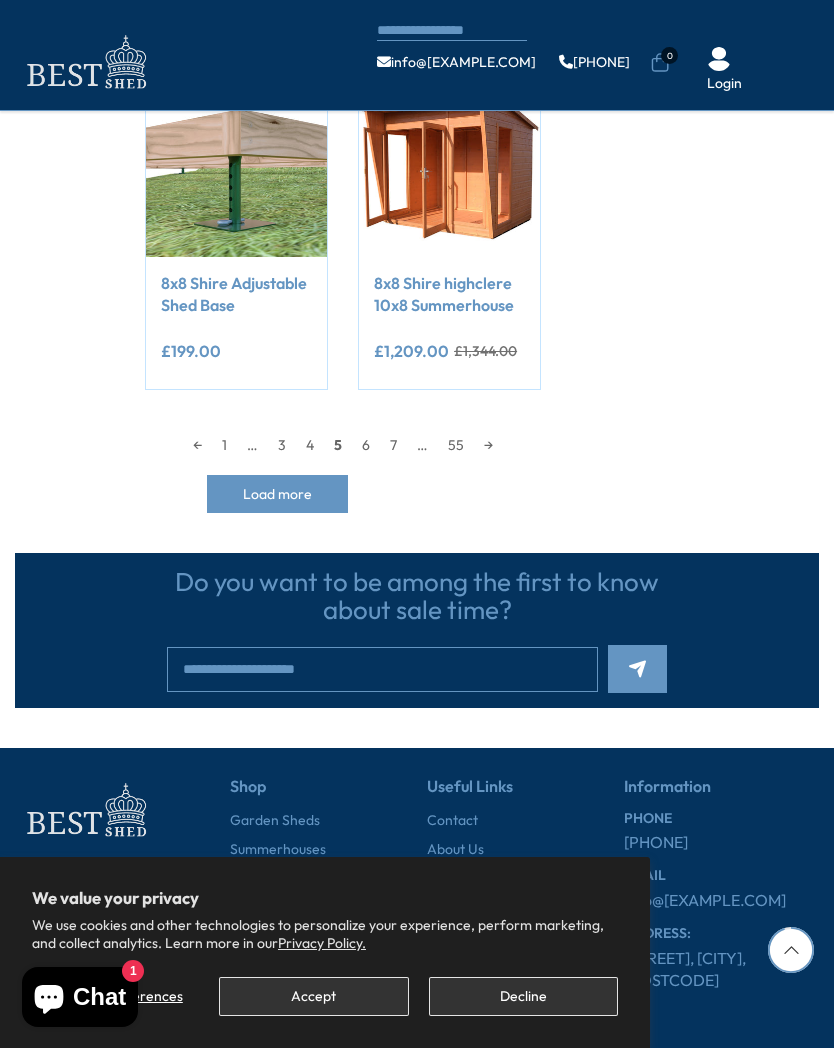 click on "6" at bounding box center [366, 445] 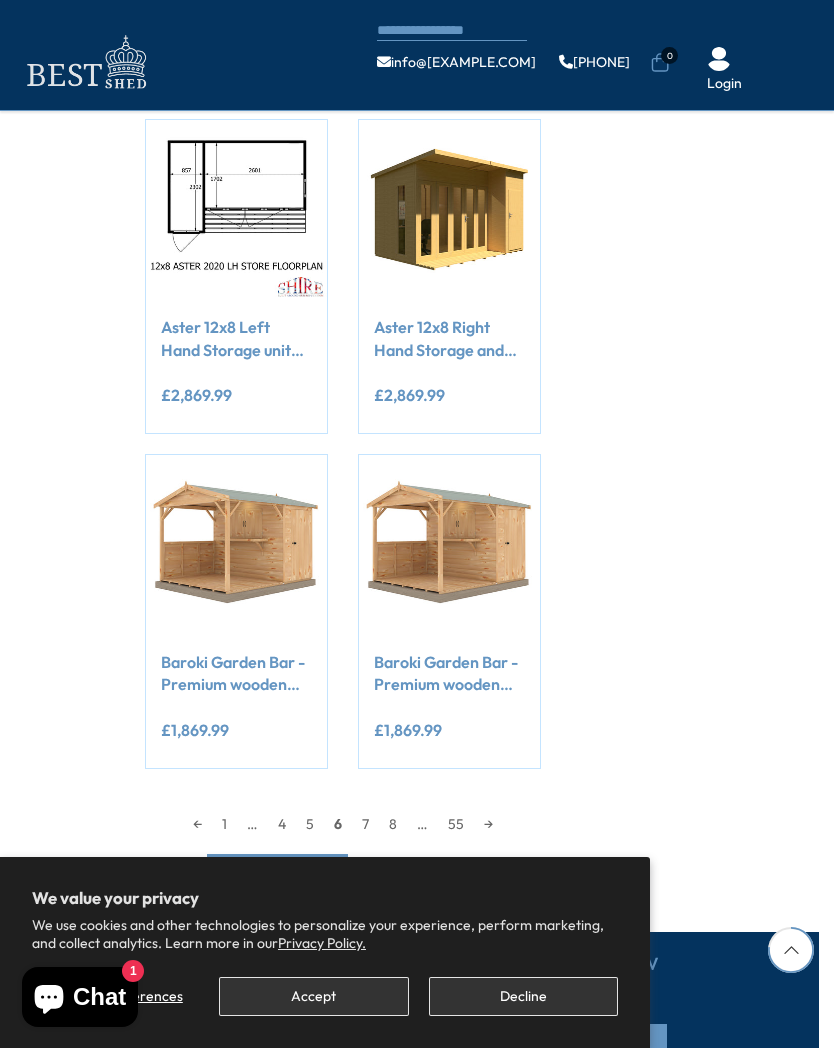 scroll, scrollTop: 1594, scrollLeft: 0, axis: vertical 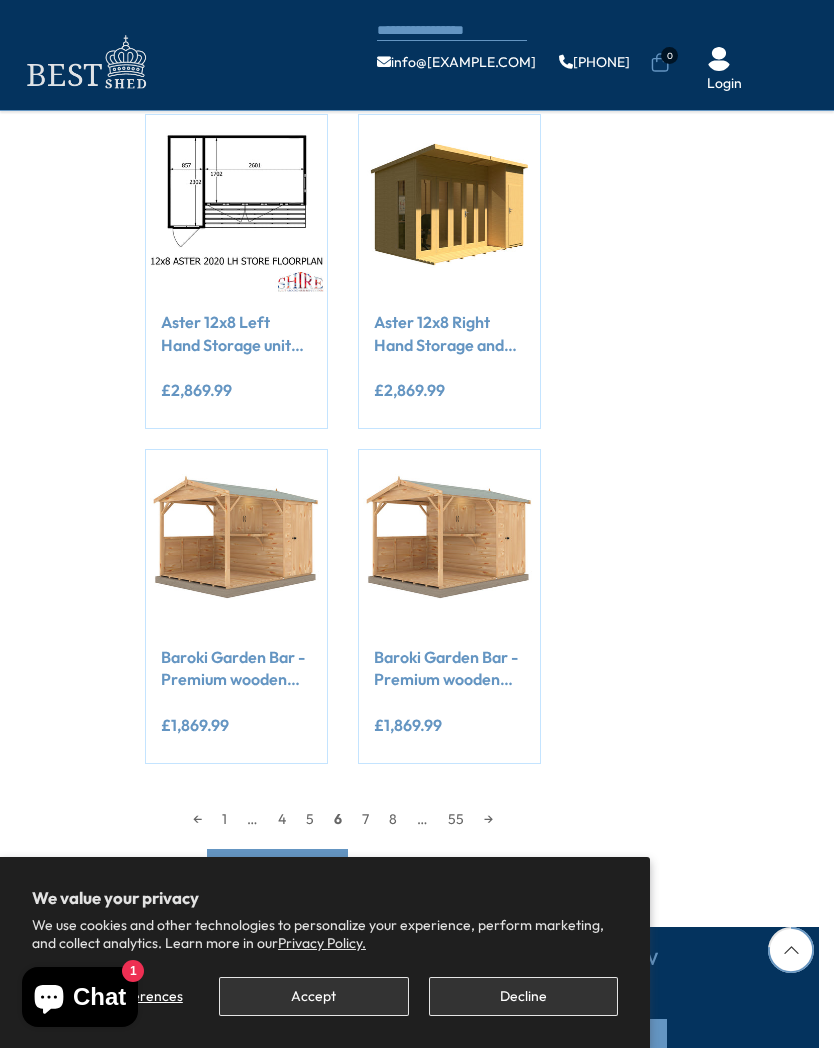 click on "8" at bounding box center (393, 819) 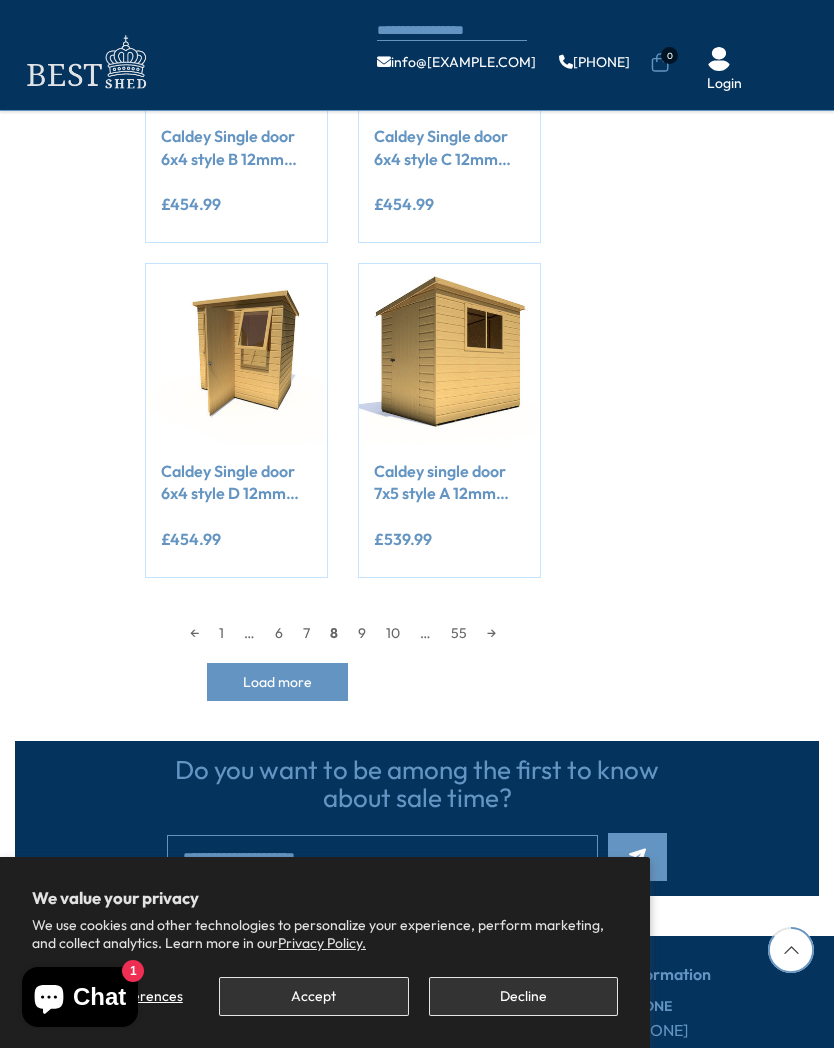 scroll, scrollTop: 1781, scrollLeft: 0, axis: vertical 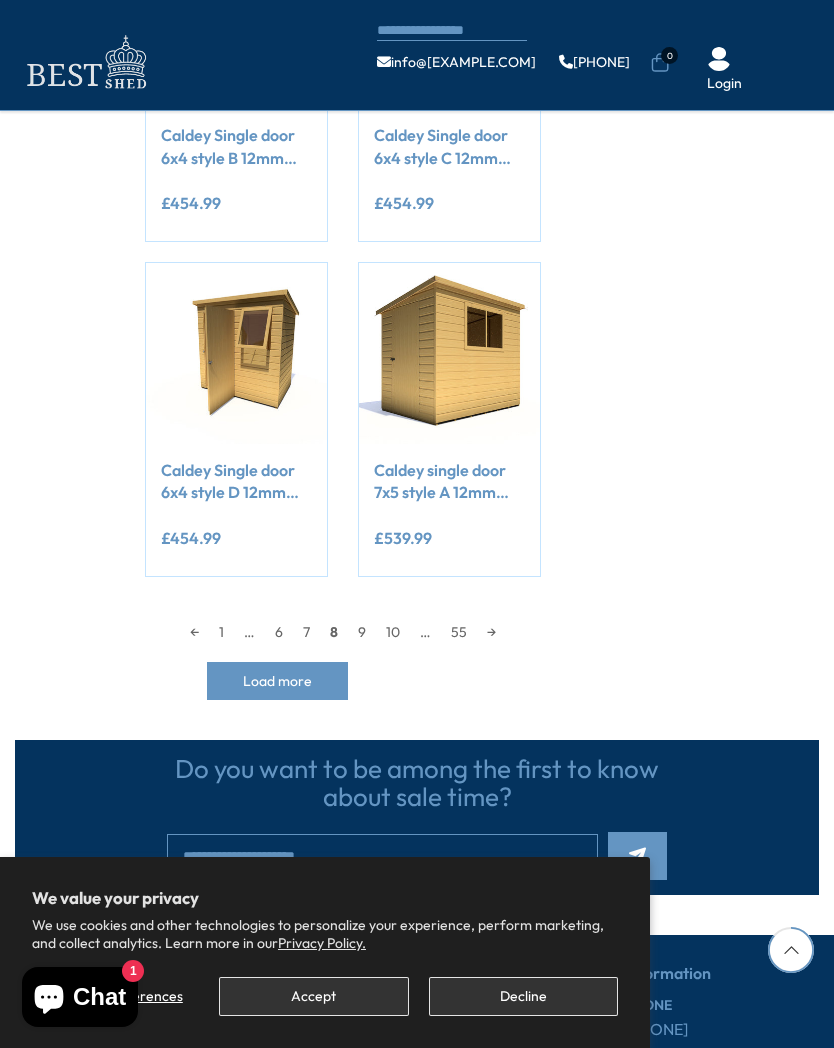 click on "9" at bounding box center (362, 632) 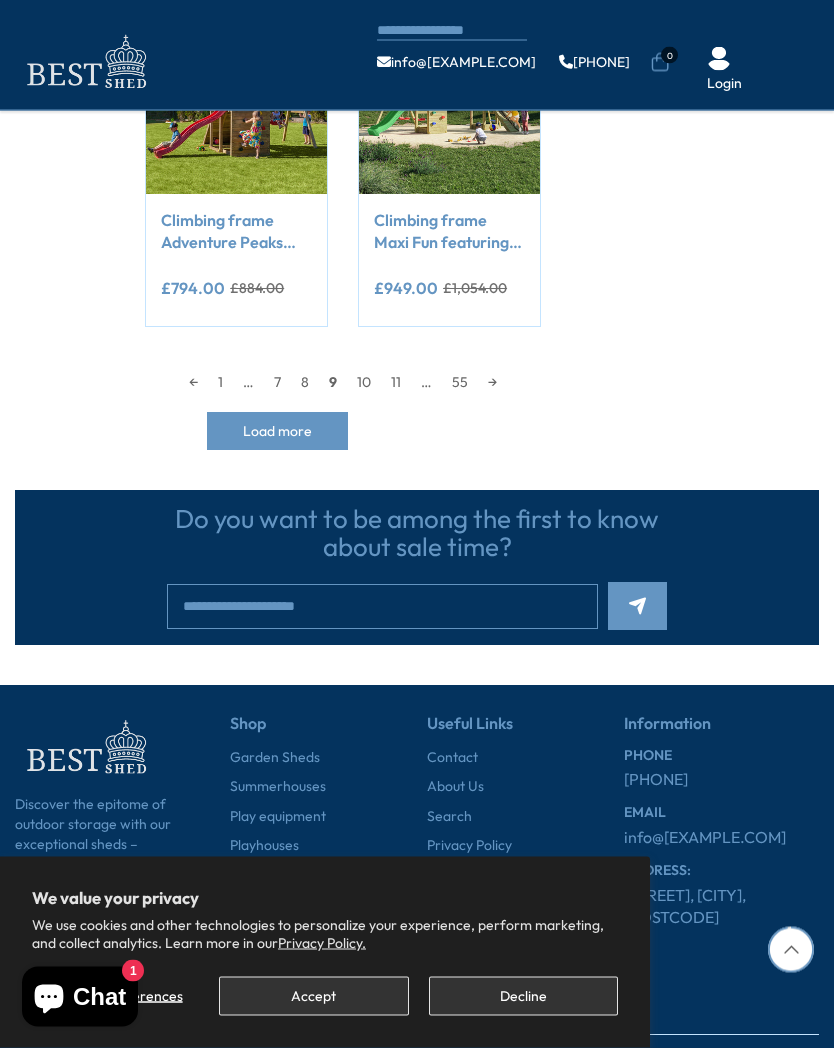 scroll, scrollTop: 2055, scrollLeft: 0, axis: vertical 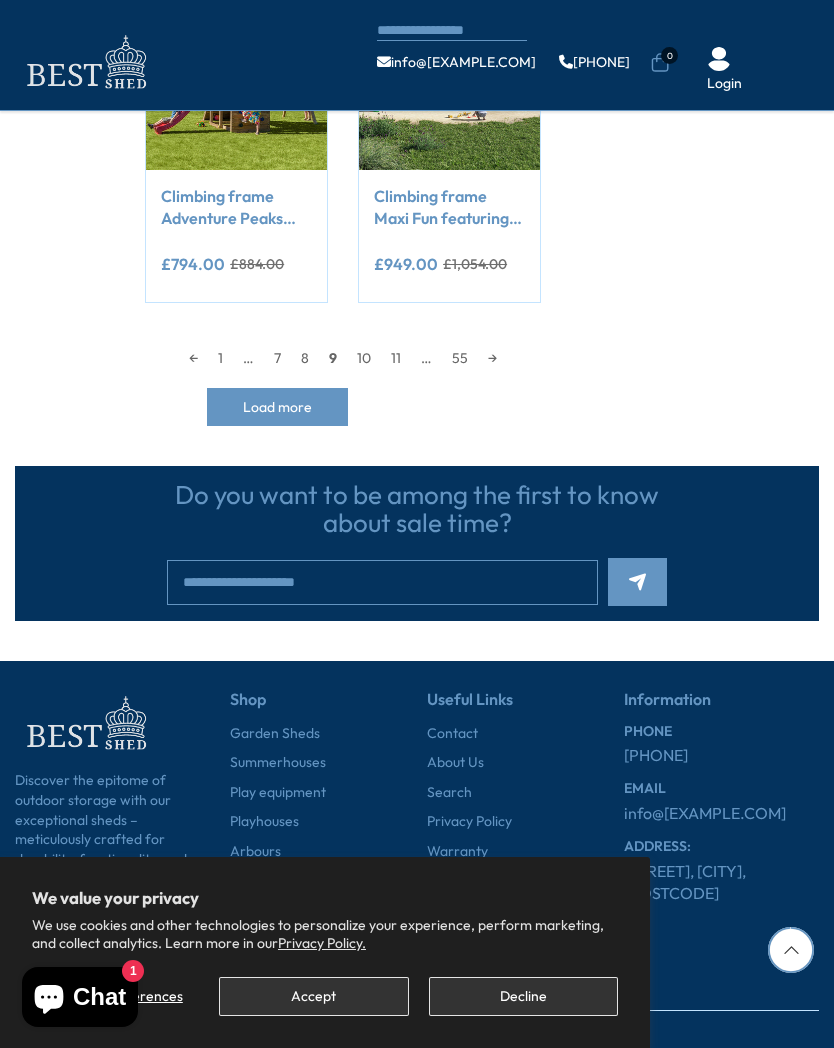 click on "10" at bounding box center [364, 358] 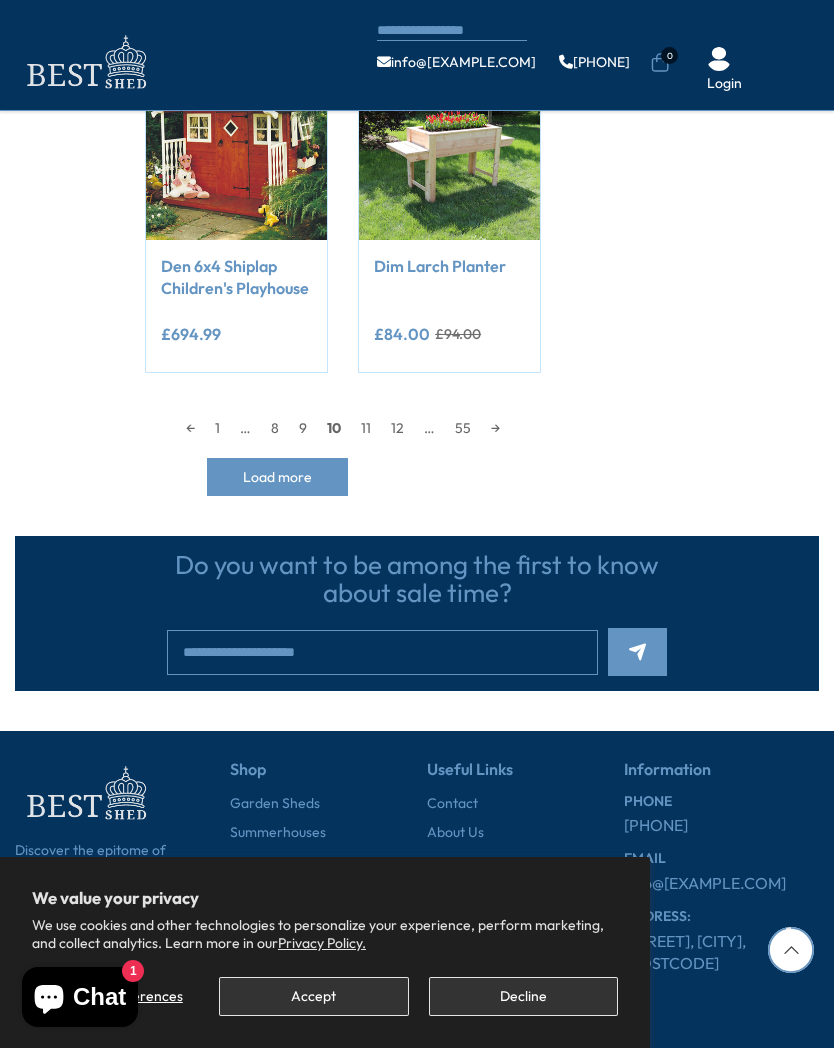 scroll, scrollTop: 2055, scrollLeft: 0, axis: vertical 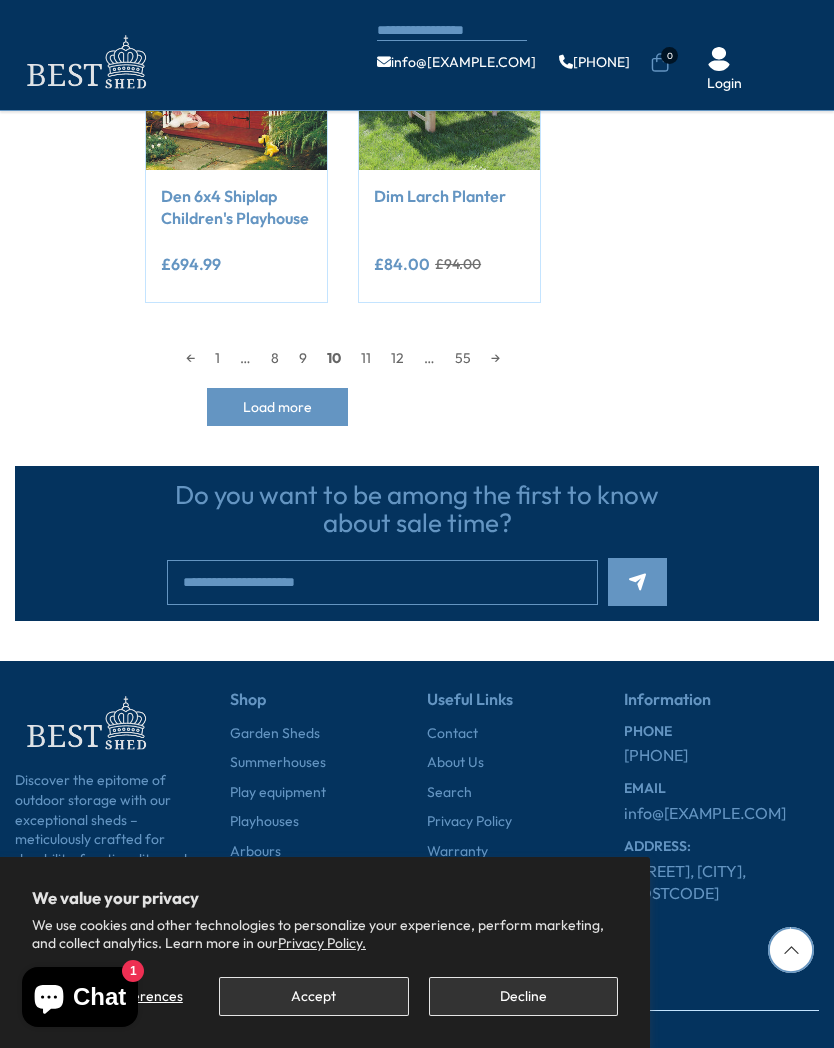 click on "11" at bounding box center [366, 358] 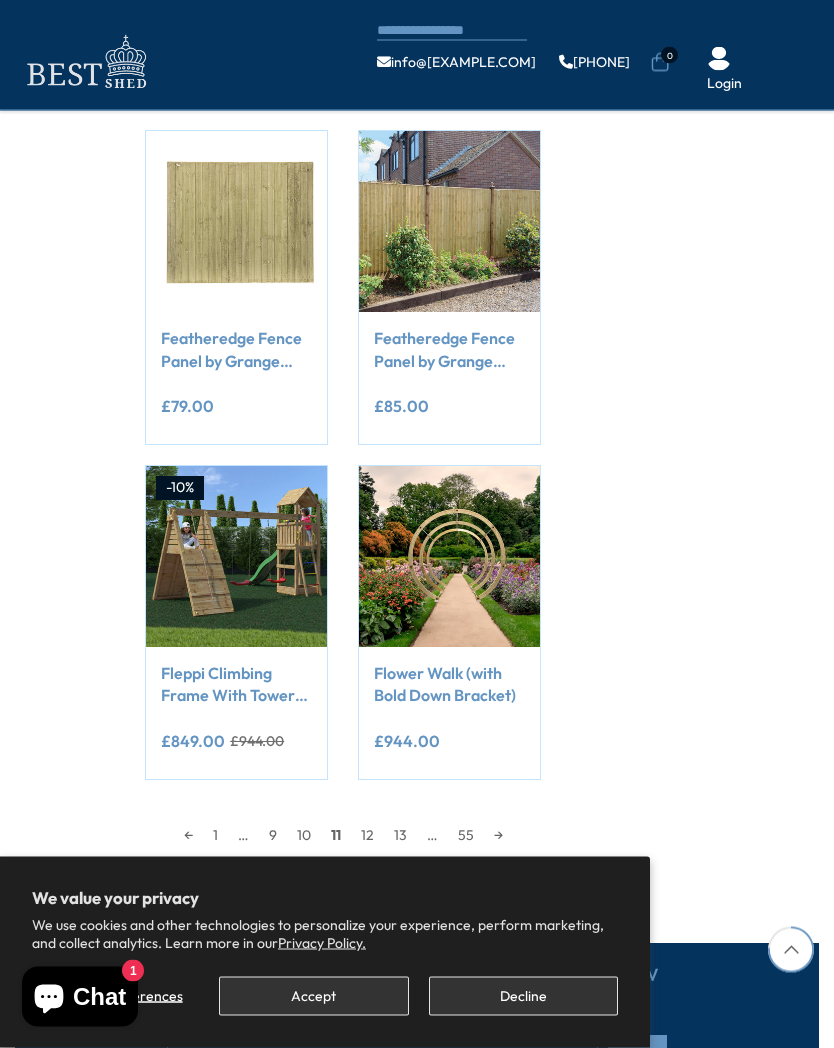 scroll, scrollTop: 1586, scrollLeft: 0, axis: vertical 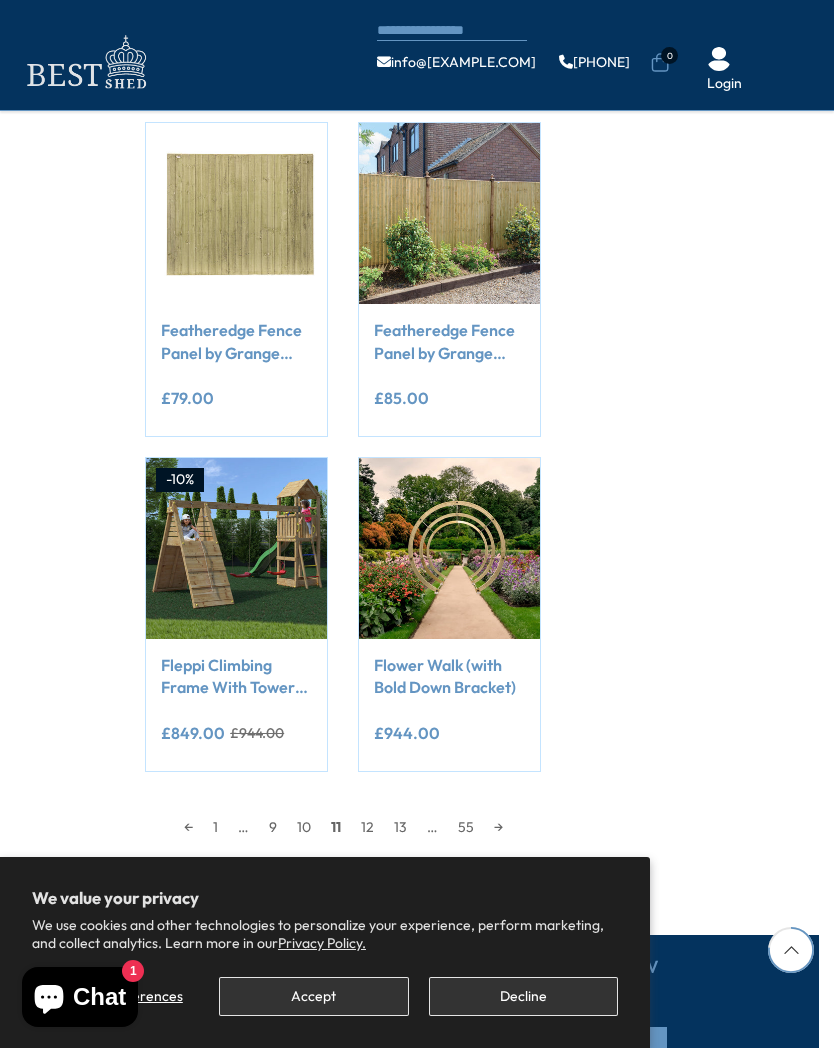 click on "12" at bounding box center (367, 827) 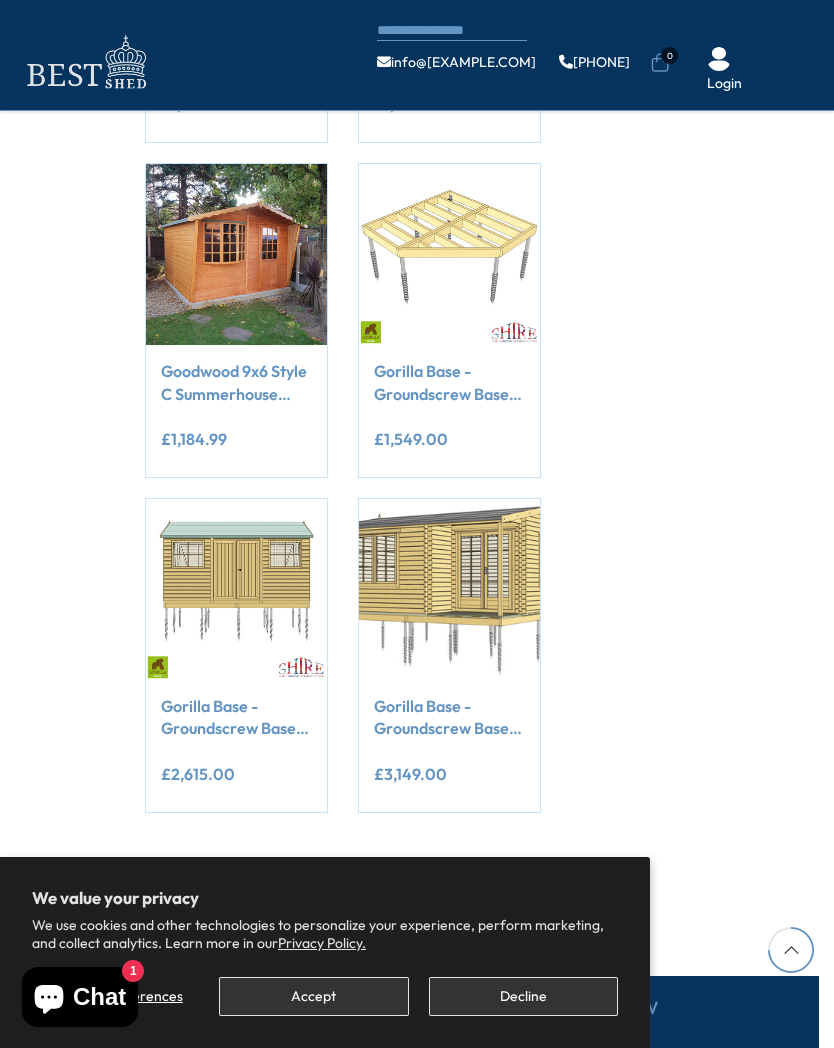 scroll, scrollTop: 1546, scrollLeft: 0, axis: vertical 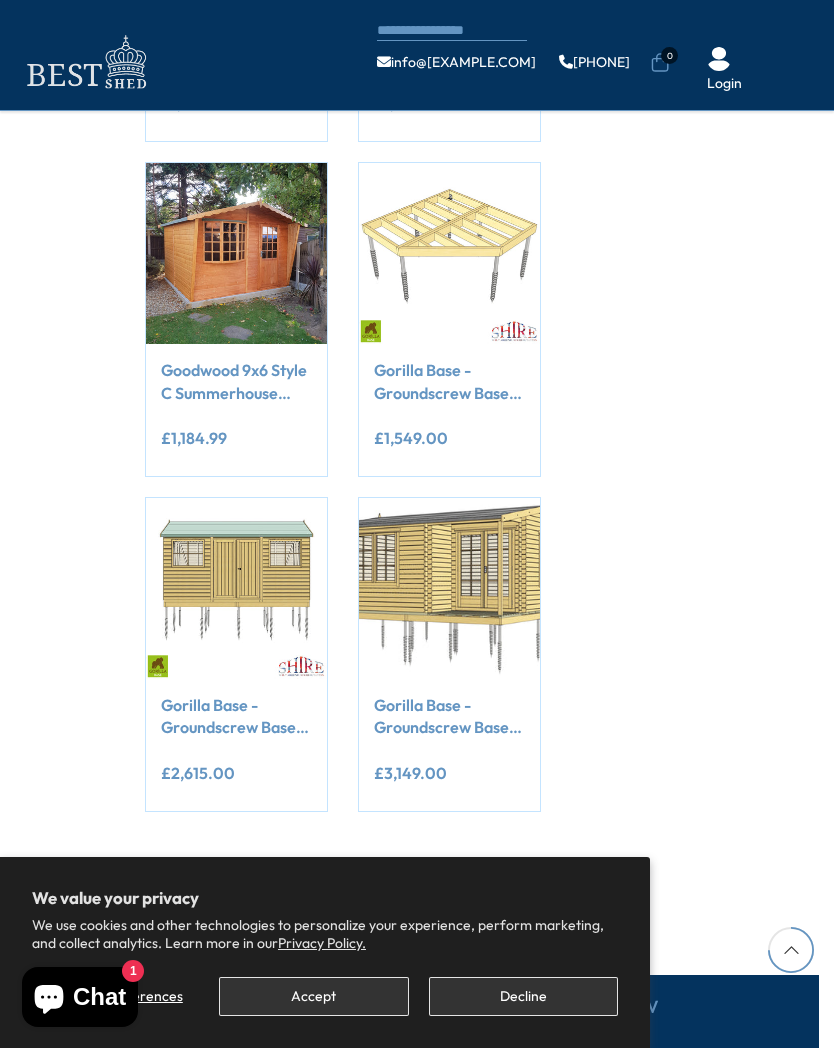click on "13" at bounding box center (369, 867) 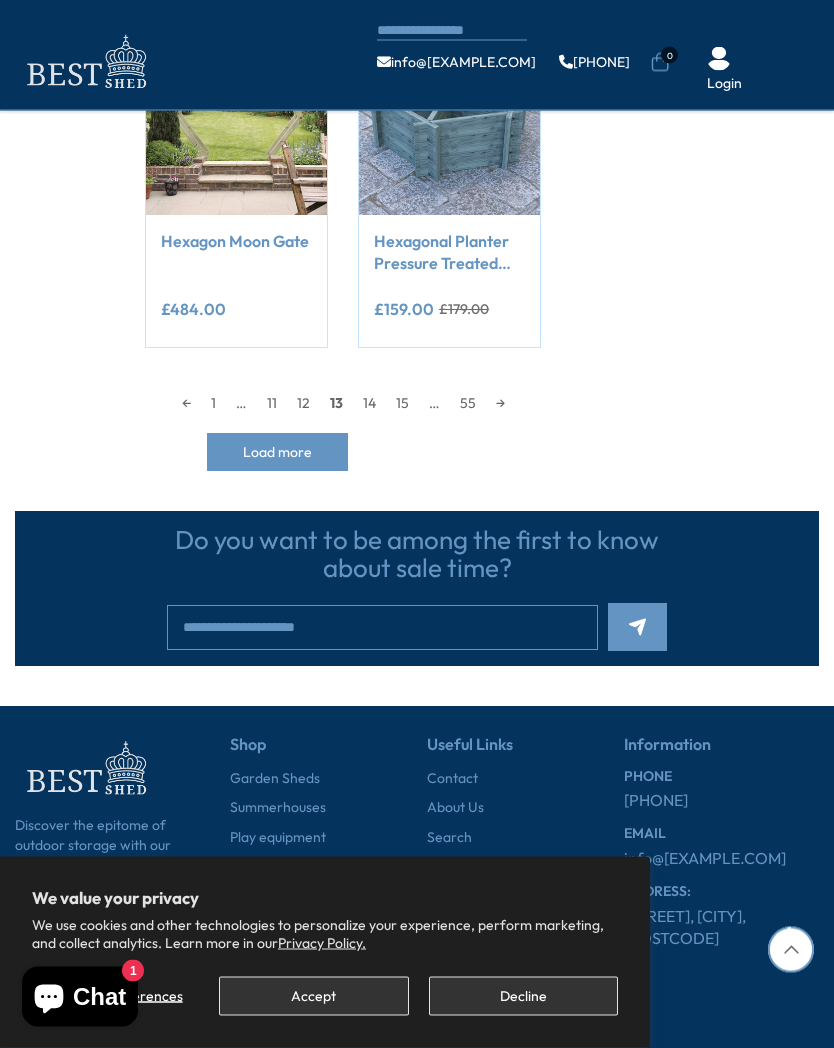 scroll, scrollTop: 2011, scrollLeft: 0, axis: vertical 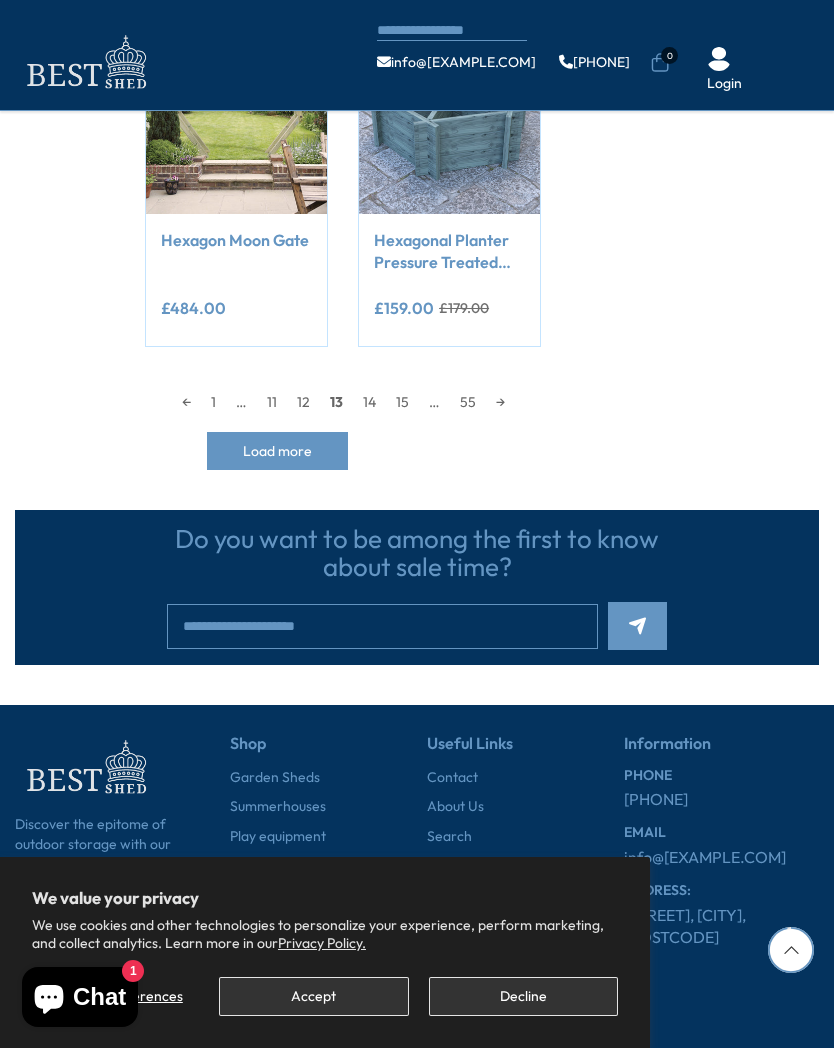 click on "14" at bounding box center [369, 402] 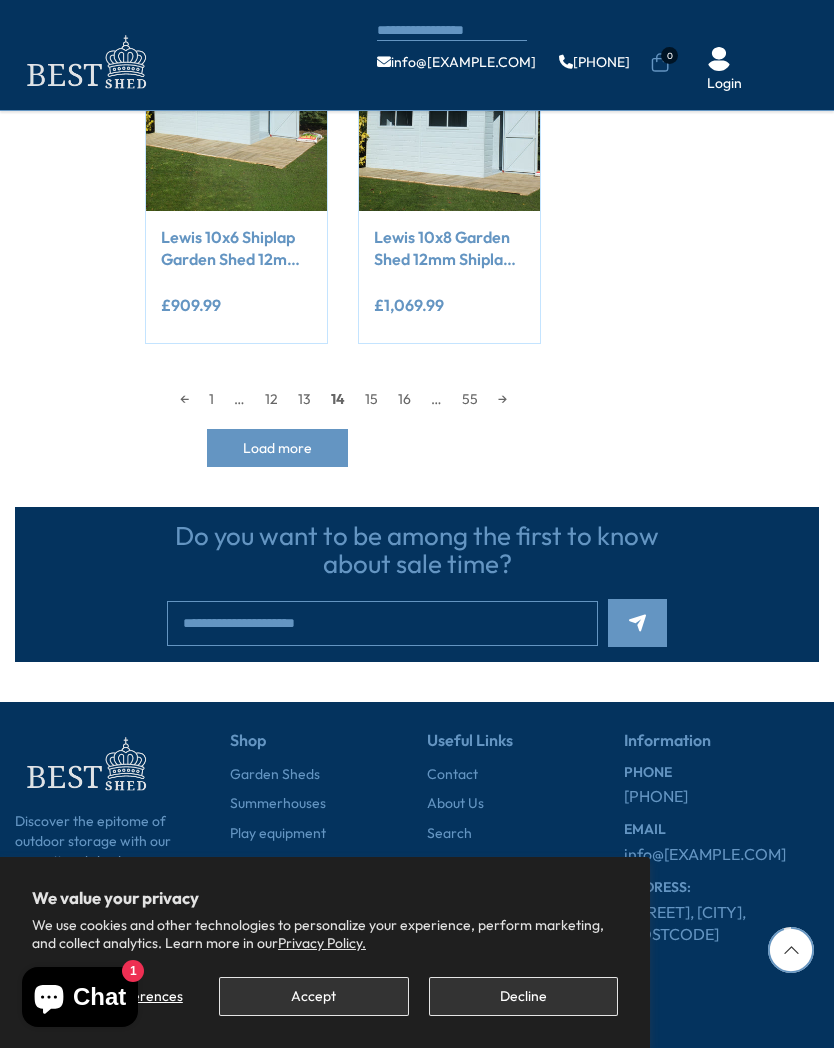 scroll, scrollTop: 2055, scrollLeft: 0, axis: vertical 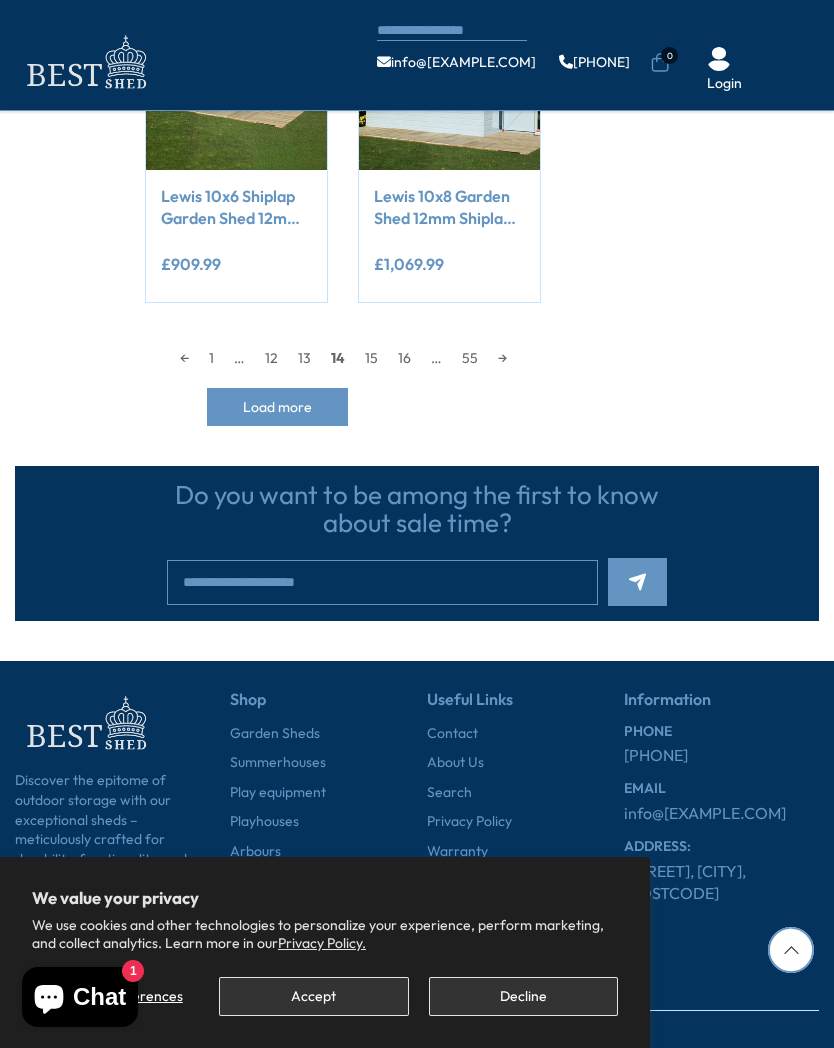 click on "15" at bounding box center (371, 358) 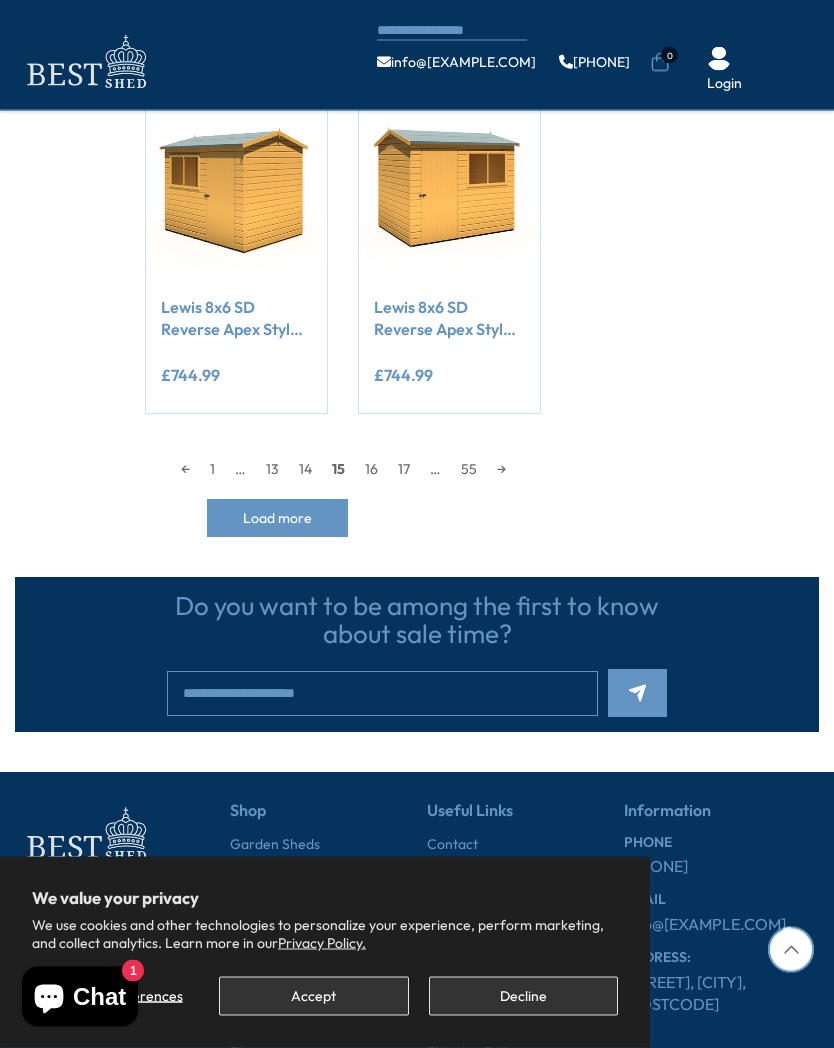 scroll, scrollTop: 1944, scrollLeft: 0, axis: vertical 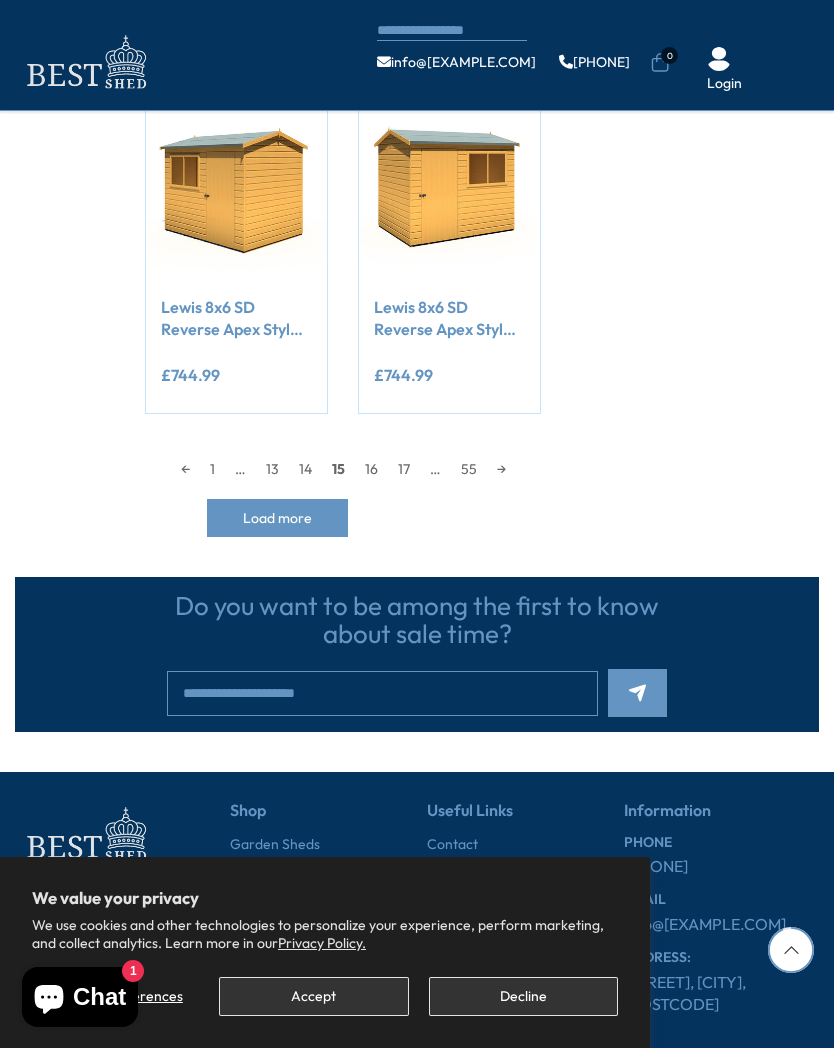click on "16" at bounding box center (371, 469) 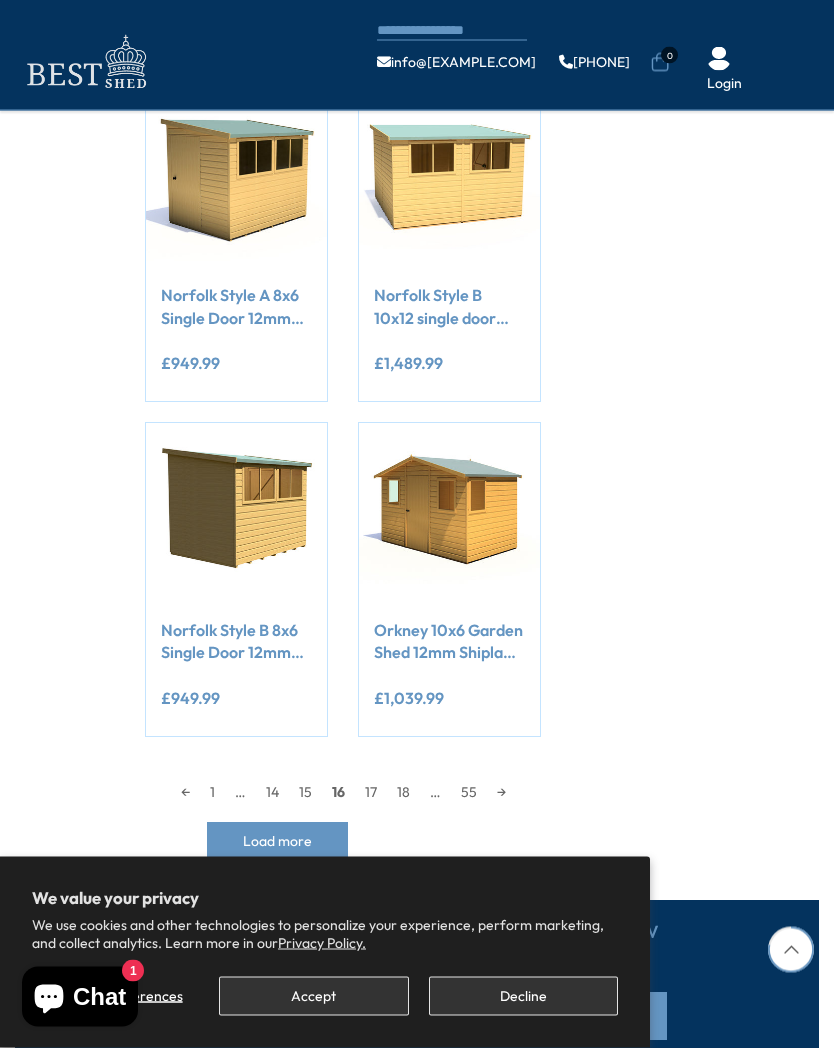 scroll, scrollTop: 1622, scrollLeft: 0, axis: vertical 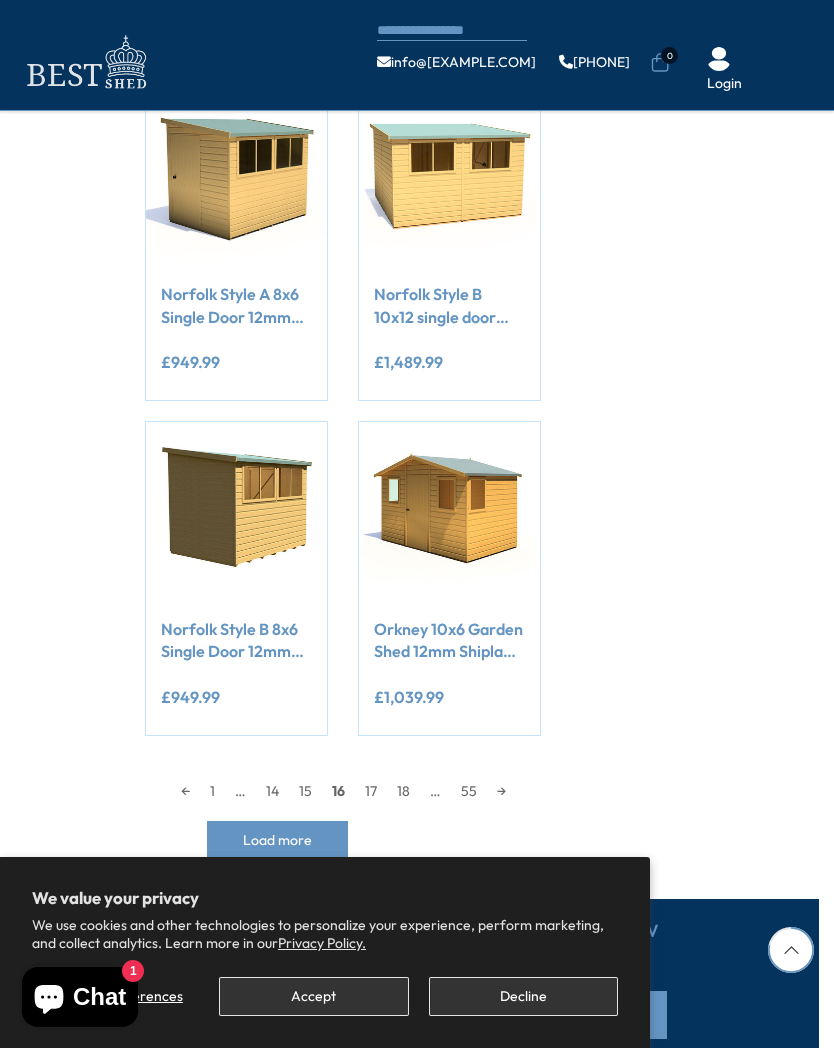 click on "17" at bounding box center [371, 791] 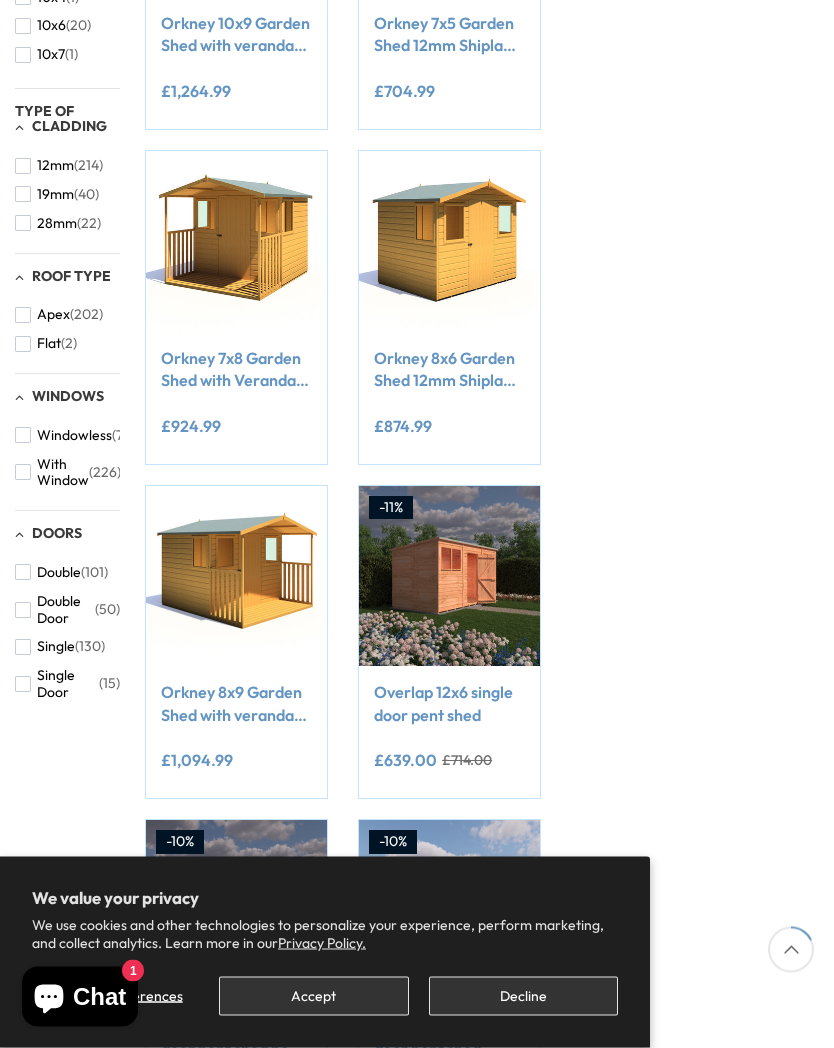 scroll, scrollTop: 249, scrollLeft: 0, axis: vertical 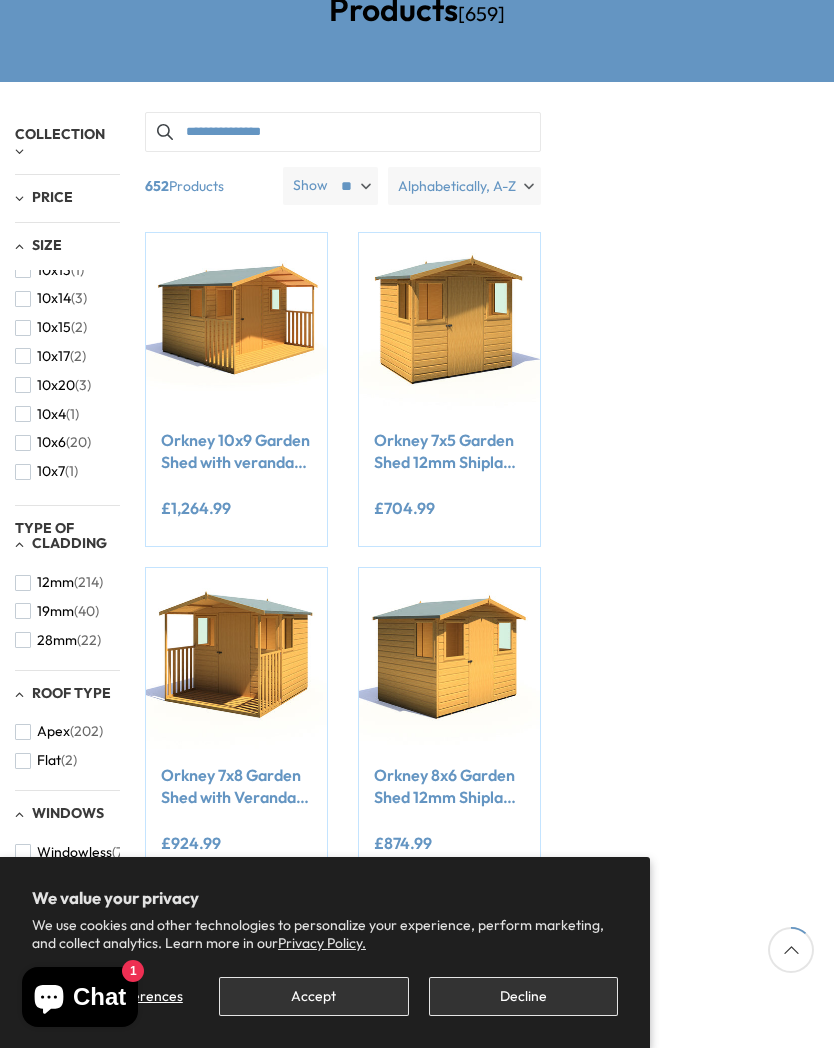 click on "We value your privacy" at bounding box center (325, 898) 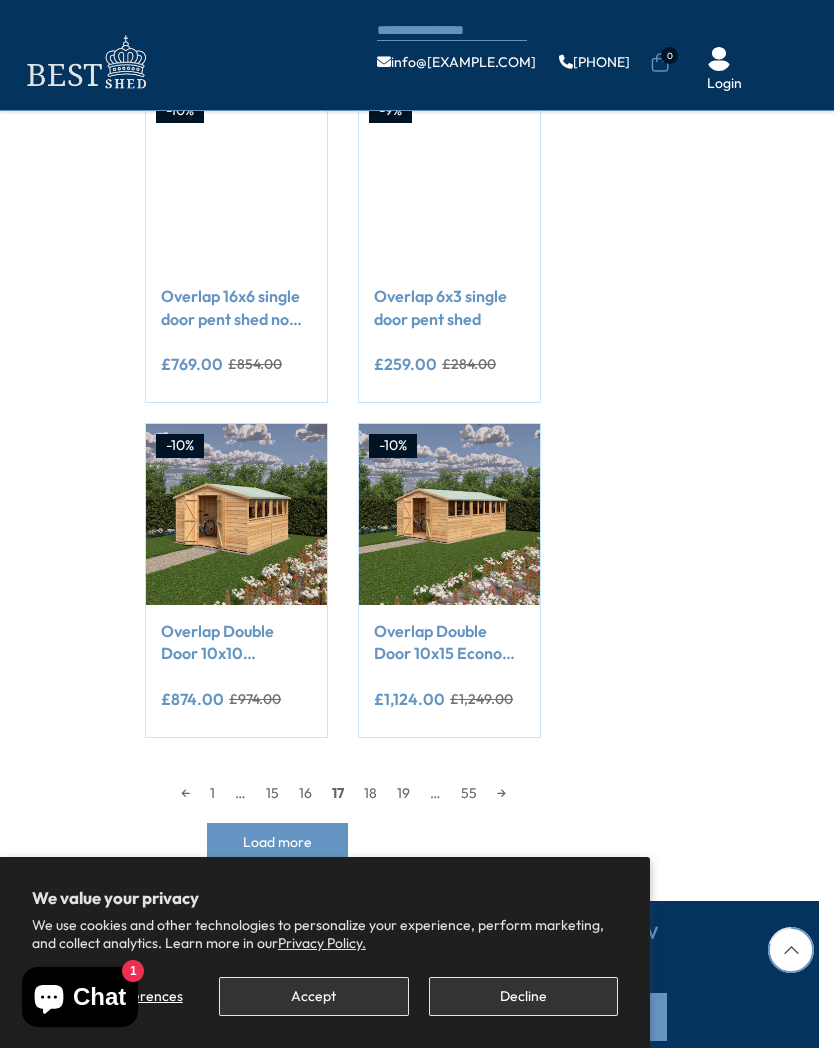 scroll, scrollTop: 1645, scrollLeft: 0, axis: vertical 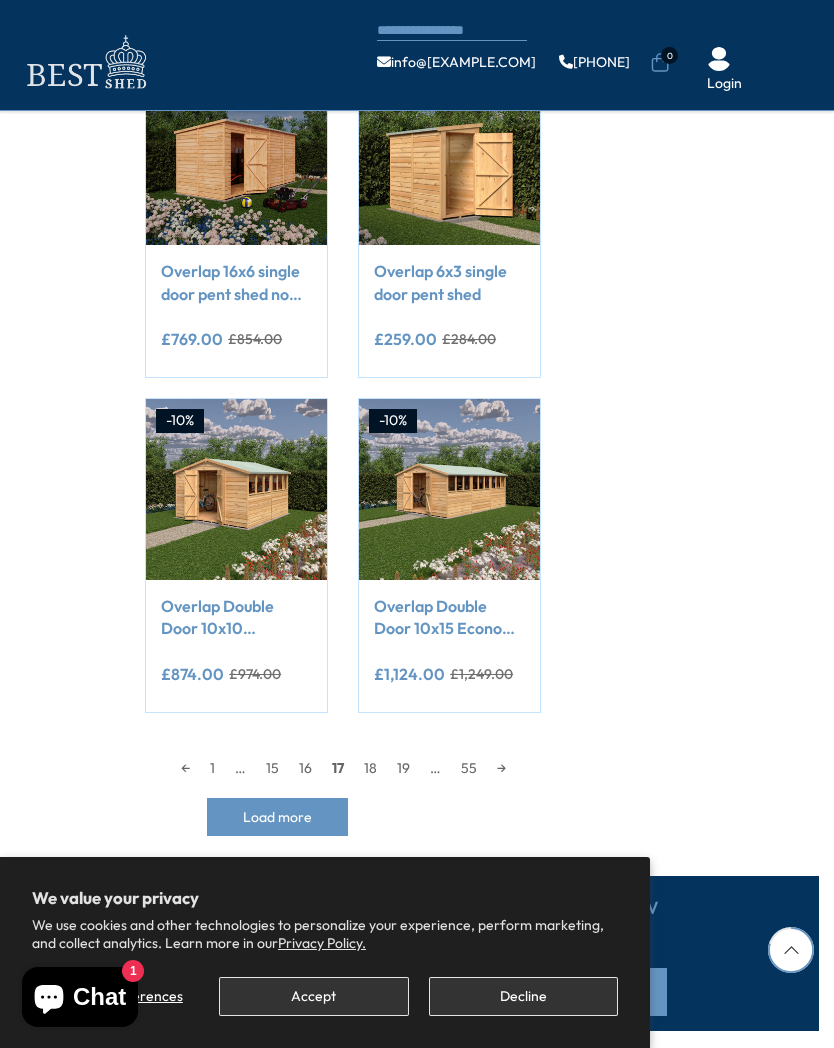 click on "19" at bounding box center [403, 768] 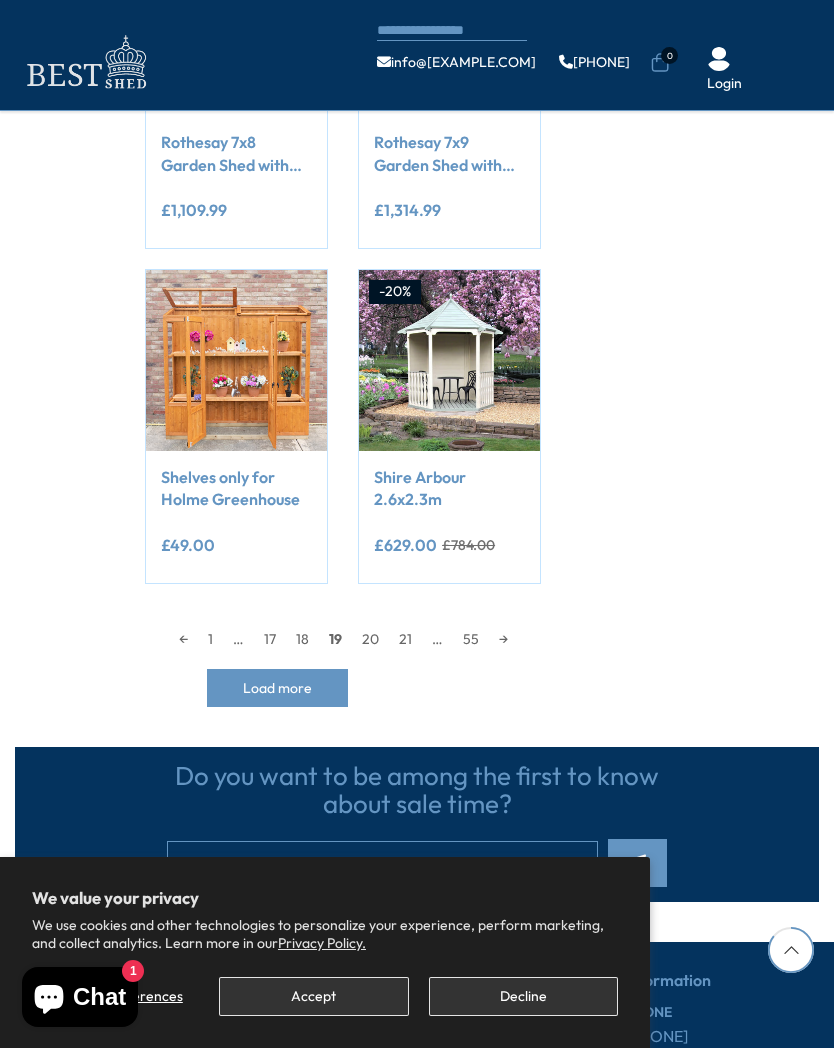 scroll, scrollTop: 1781, scrollLeft: 0, axis: vertical 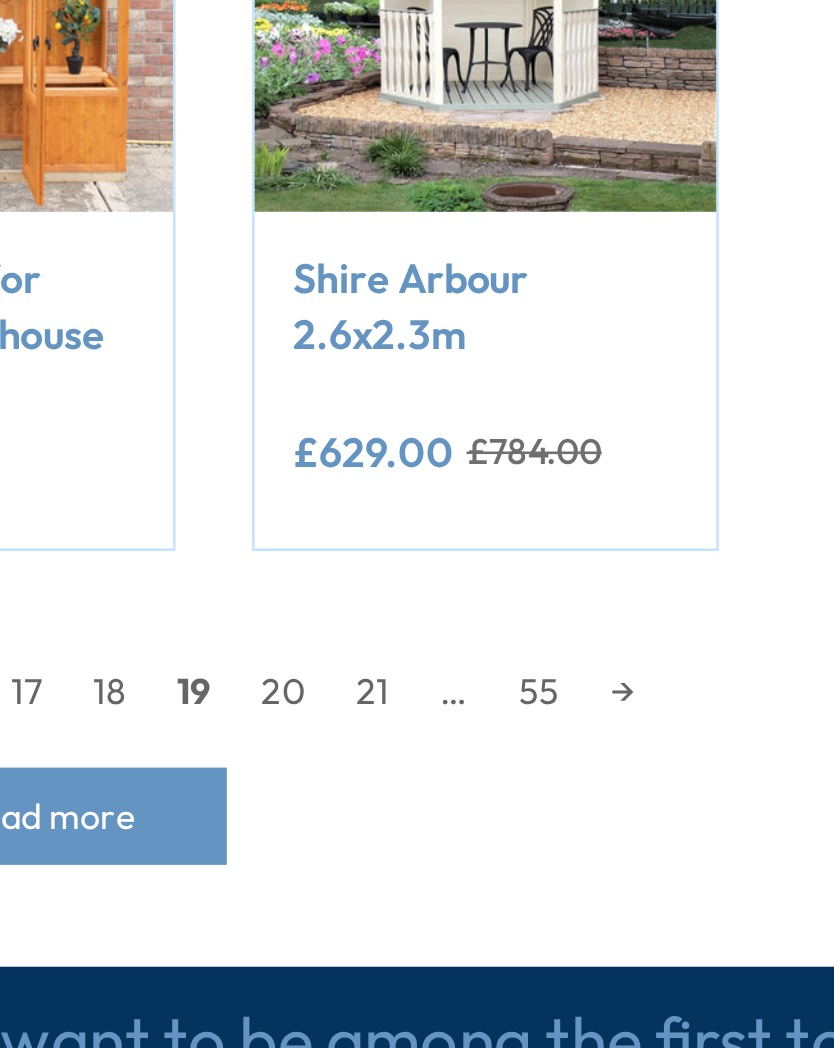 click on "20" at bounding box center [370, 632] 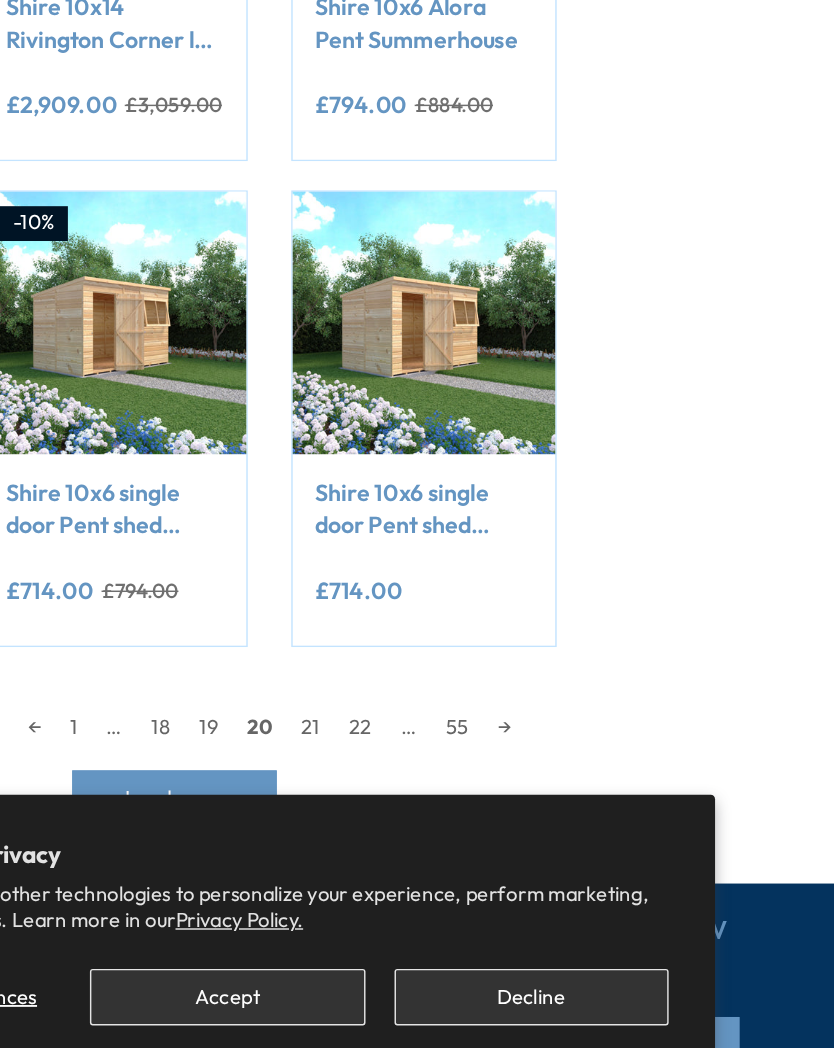 scroll, scrollTop: 1603, scrollLeft: 0, axis: vertical 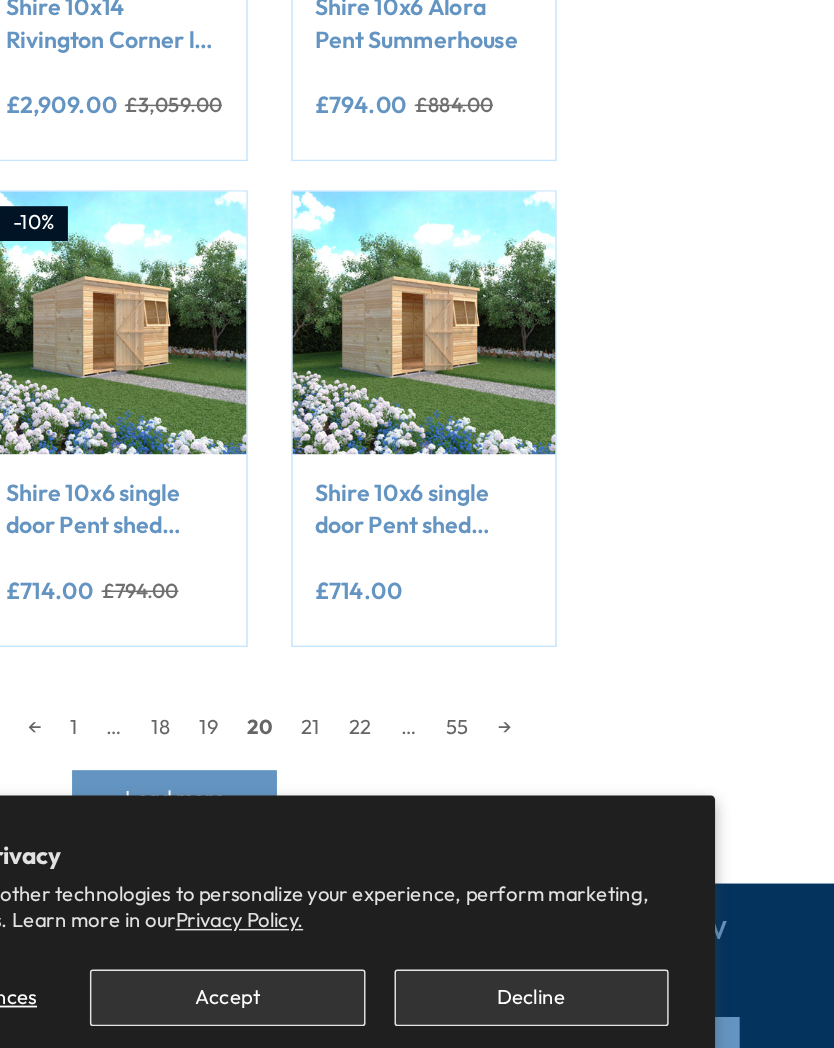click on "21" at bounding box center (371, 810) 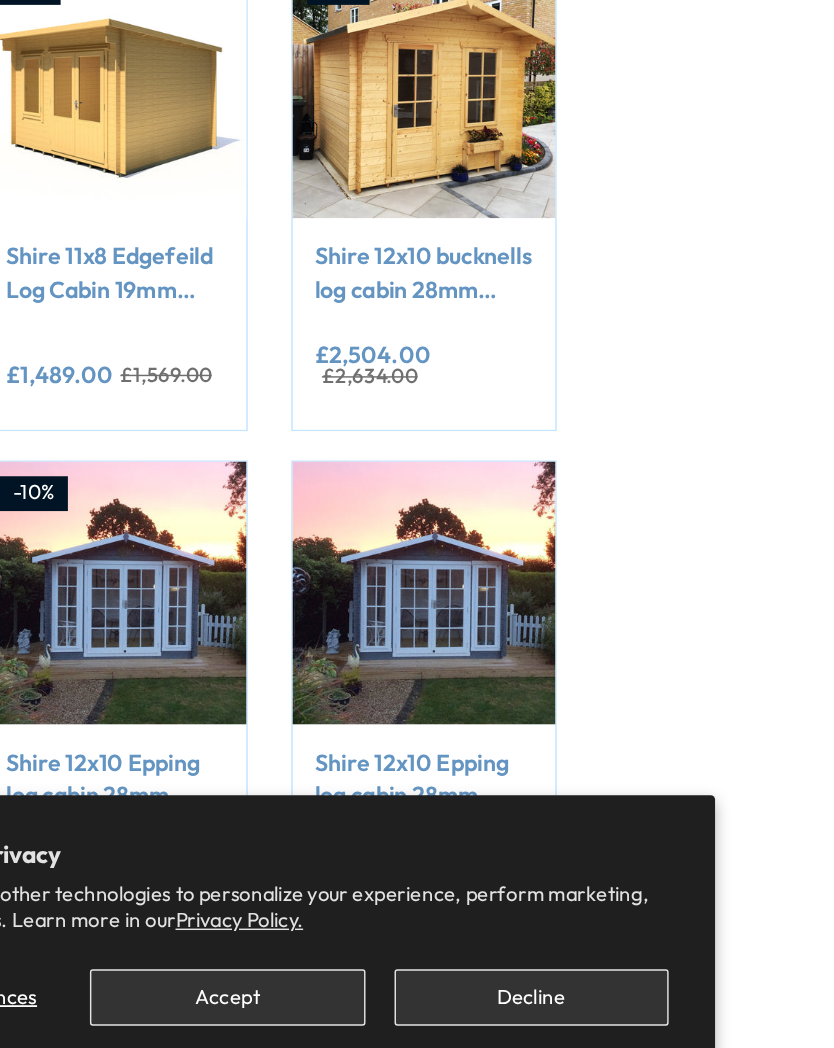 scroll, scrollTop: 428, scrollLeft: 0, axis: vertical 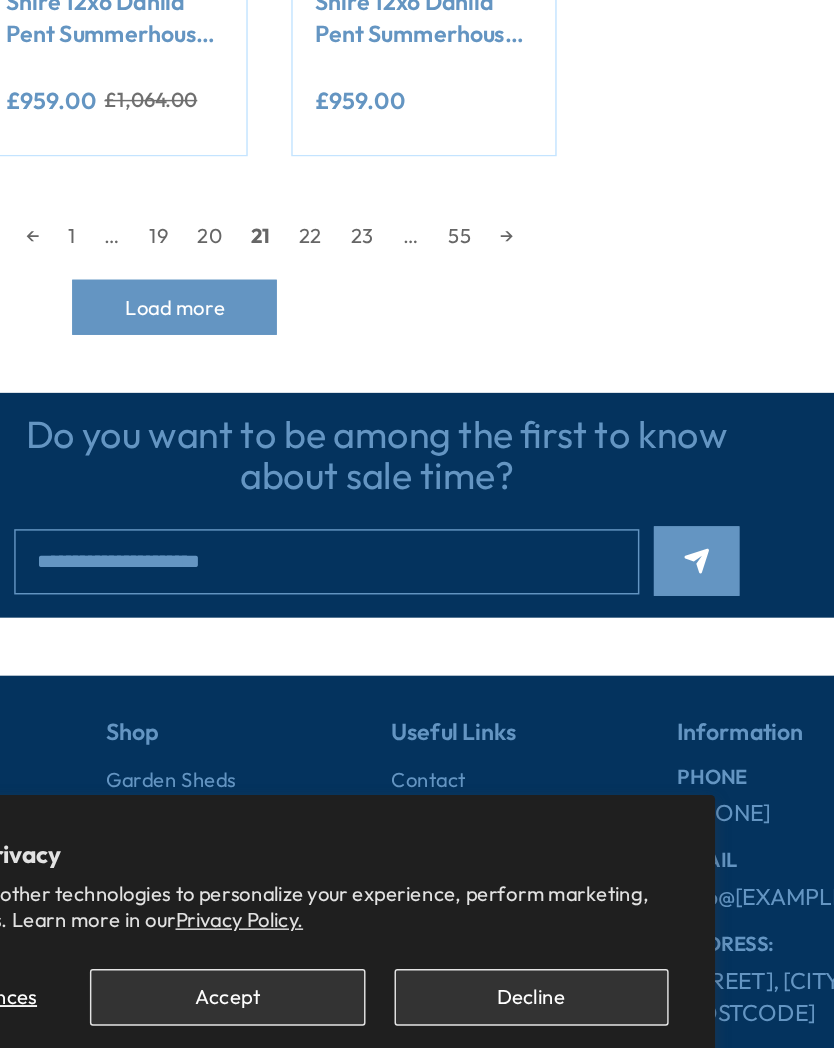 click on "22" at bounding box center (371, 472) 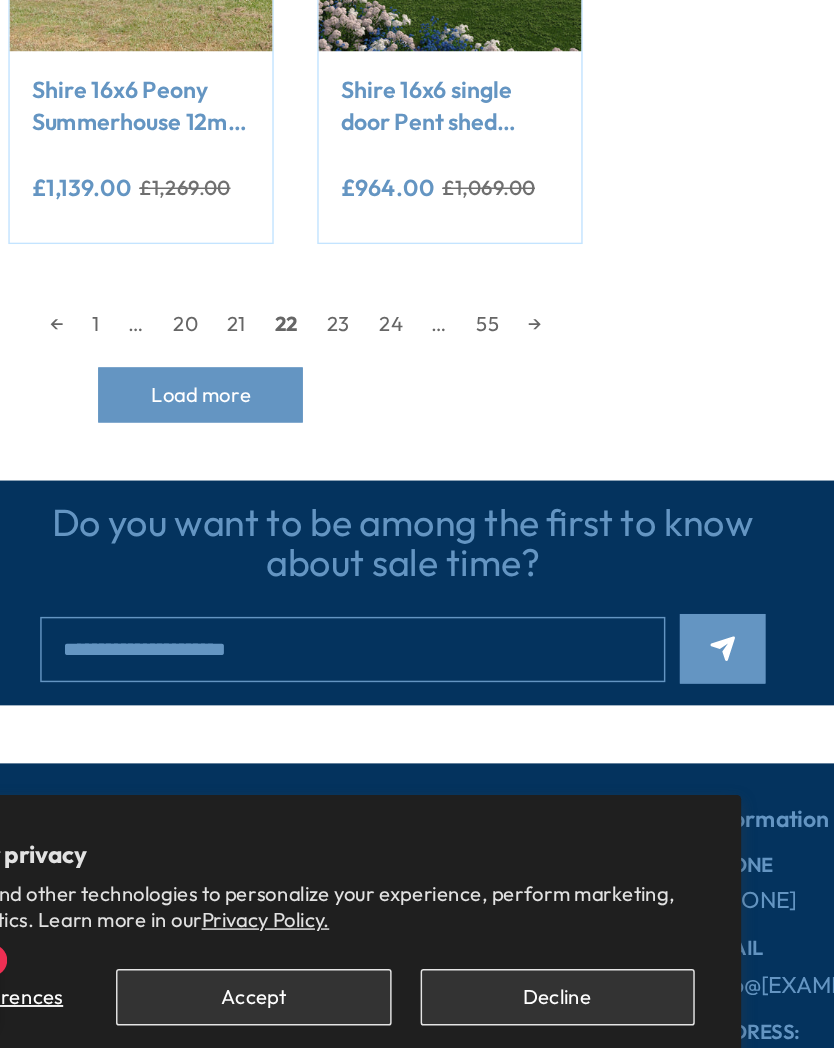 scroll, scrollTop: 1881, scrollLeft: 0, axis: vertical 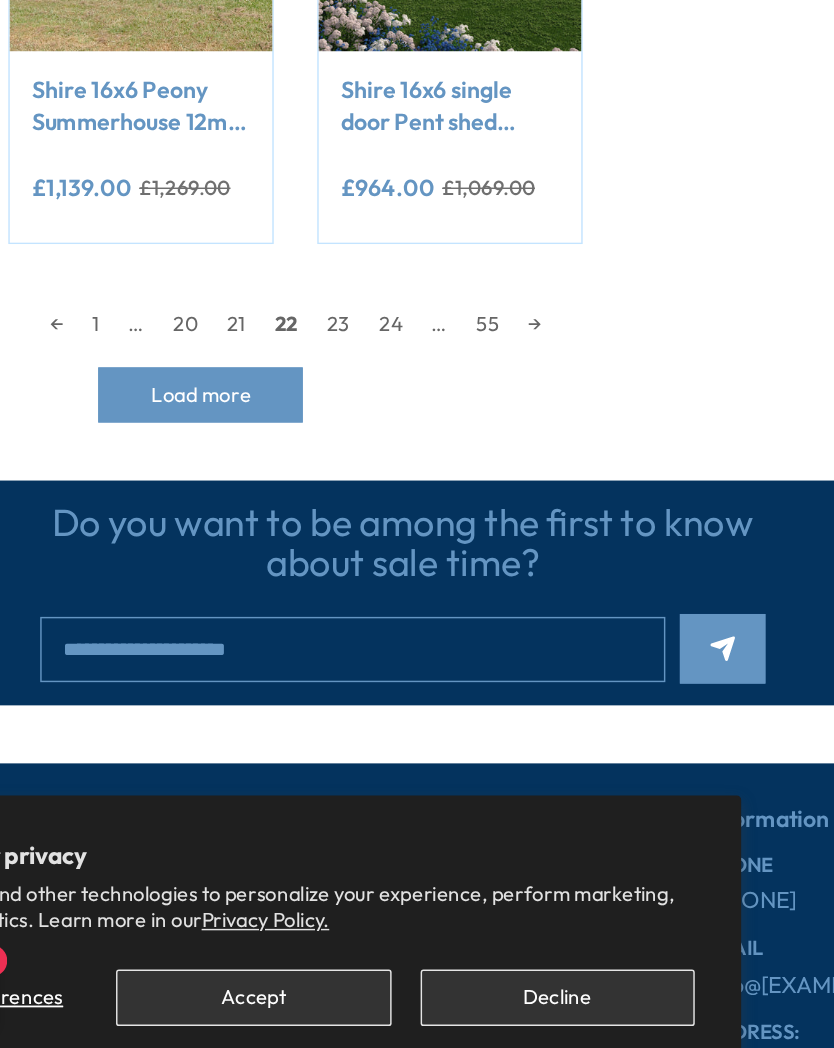 click on "23" at bounding box center (373, 532) 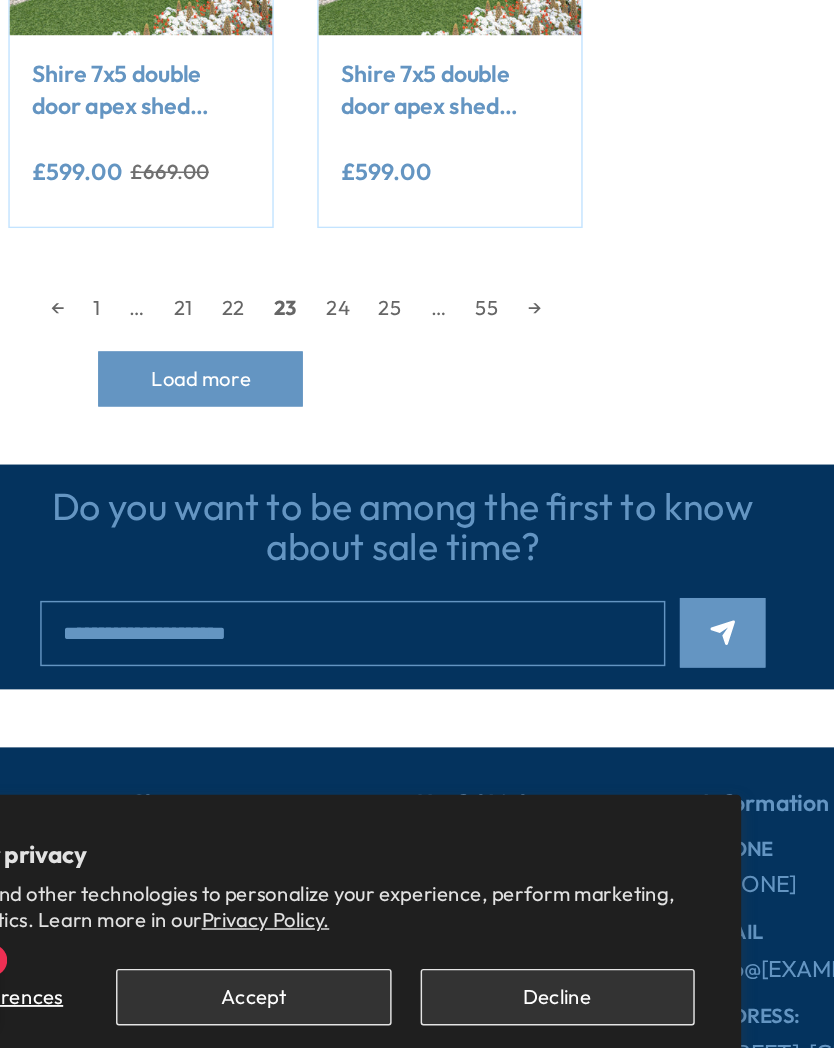 scroll, scrollTop: 1894, scrollLeft: 0, axis: vertical 